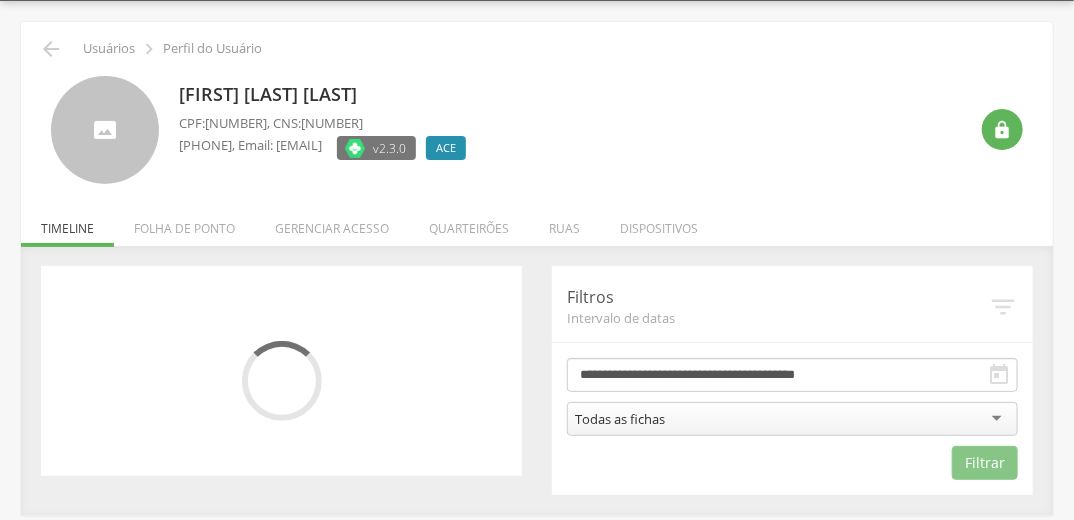scroll, scrollTop: 60, scrollLeft: 0, axis: vertical 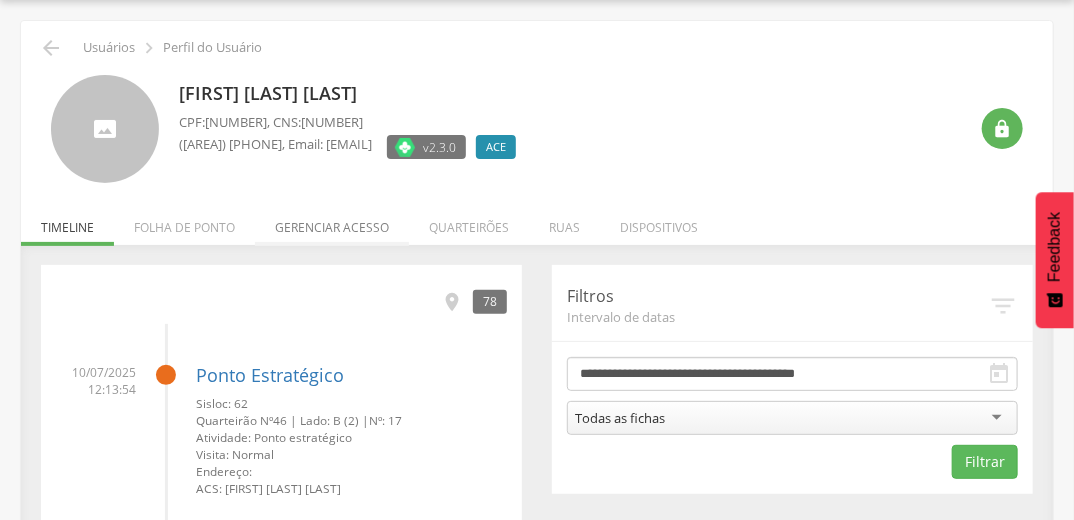 click on "Gerenciar acesso" at bounding box center [332, 222] 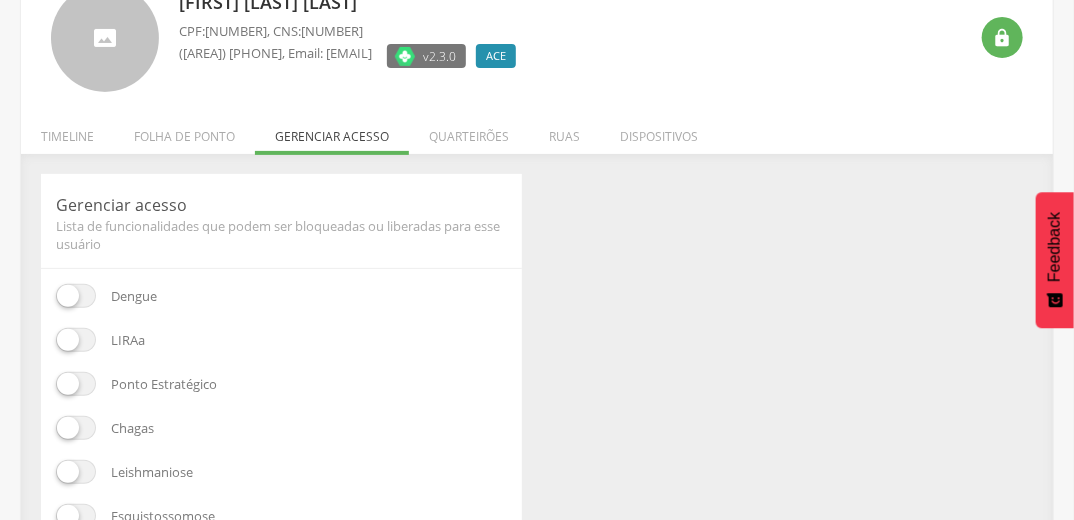 scroll, scrollTop: 288, scrollLeft: 0, axis: vertical 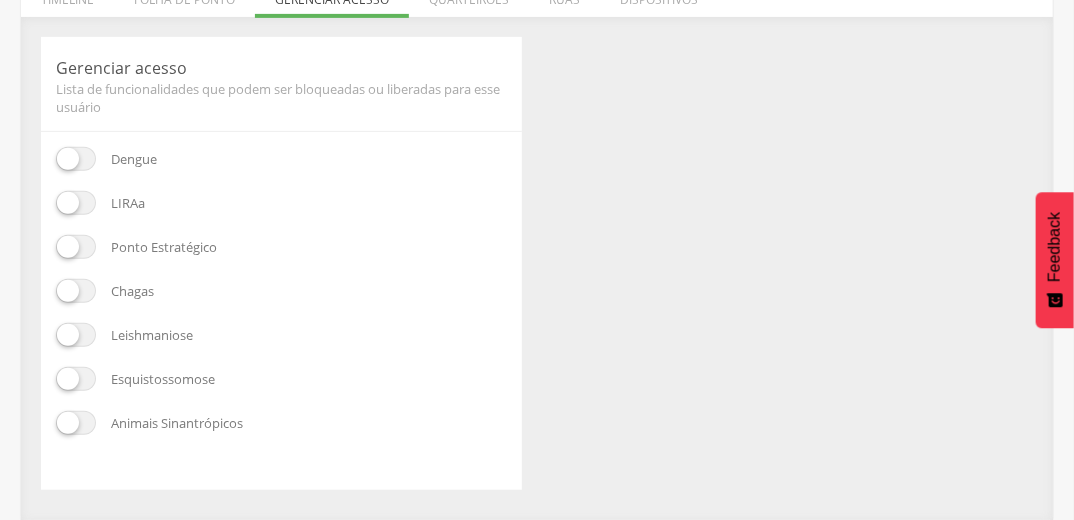 click at bounding box center [76, 247] 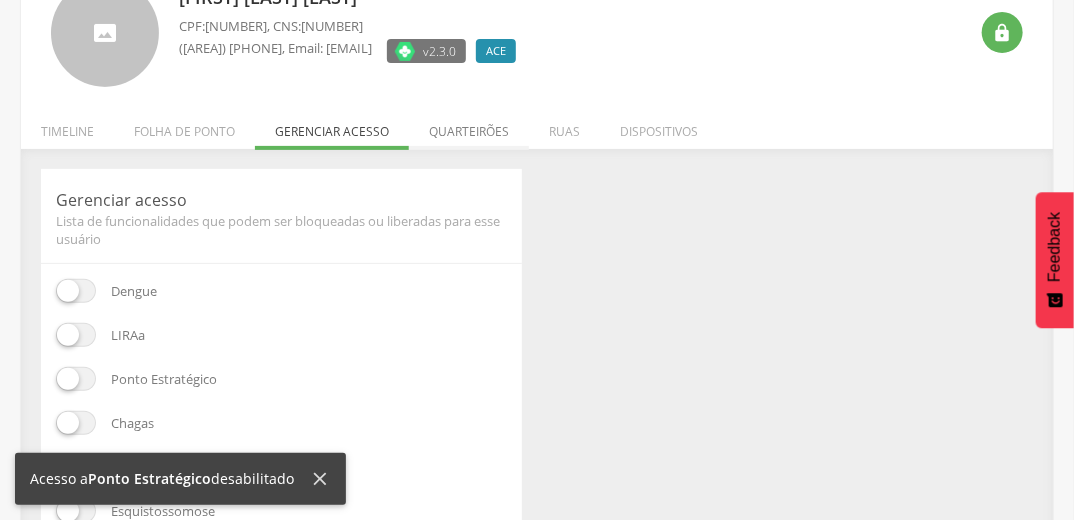 scroll, scrollTop: 0, scrollLeft: 0, axis: both 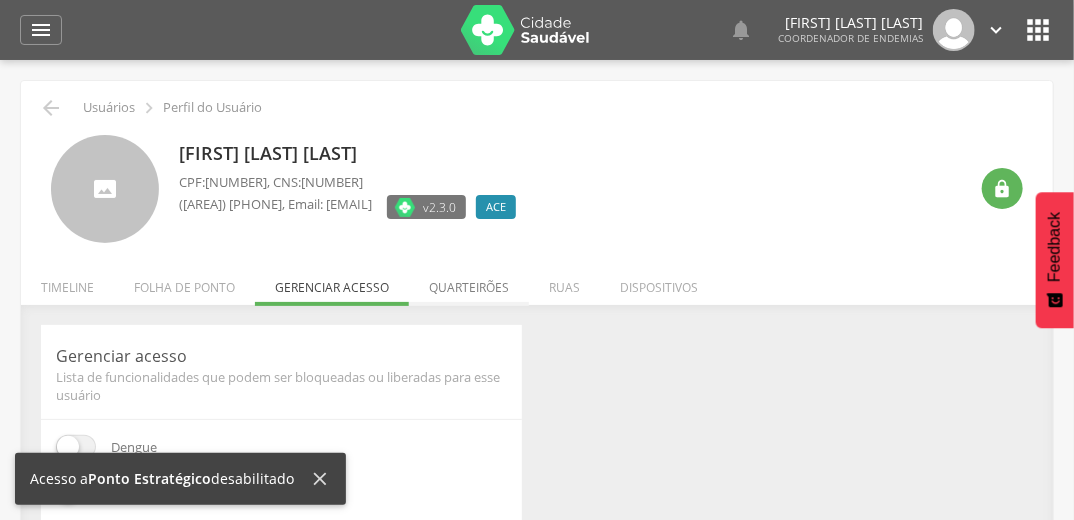 click on "Quarteirões" at bounding box center [469, 282] 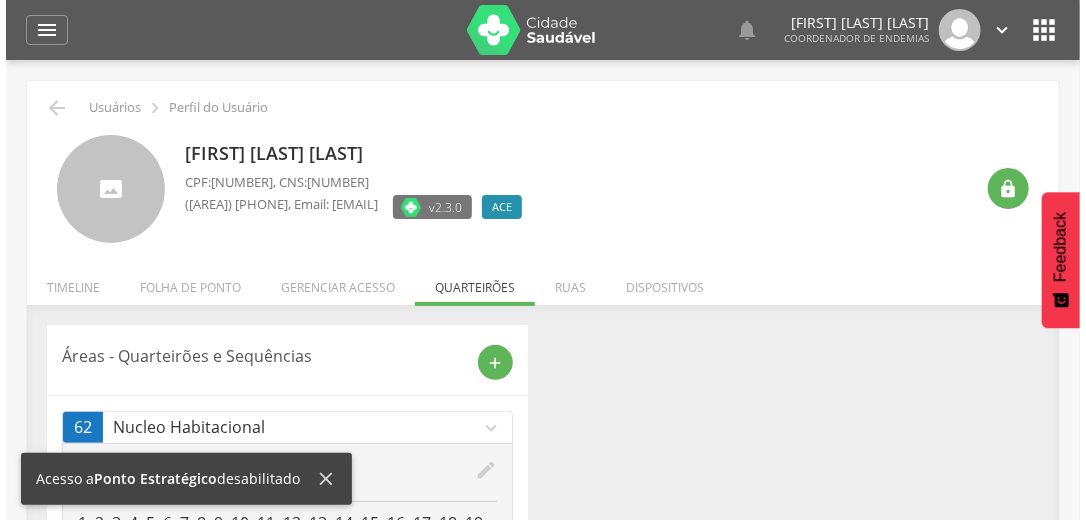 scroll, scrollTop: 222, scrollLeft: 0, axis: vertical 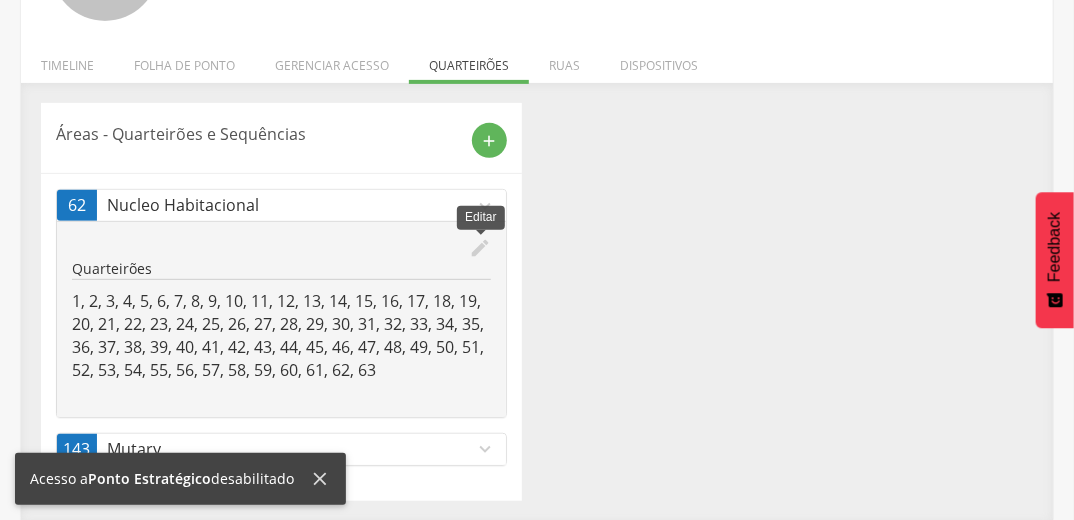 click on "edit" at bounding box center (480, 248) 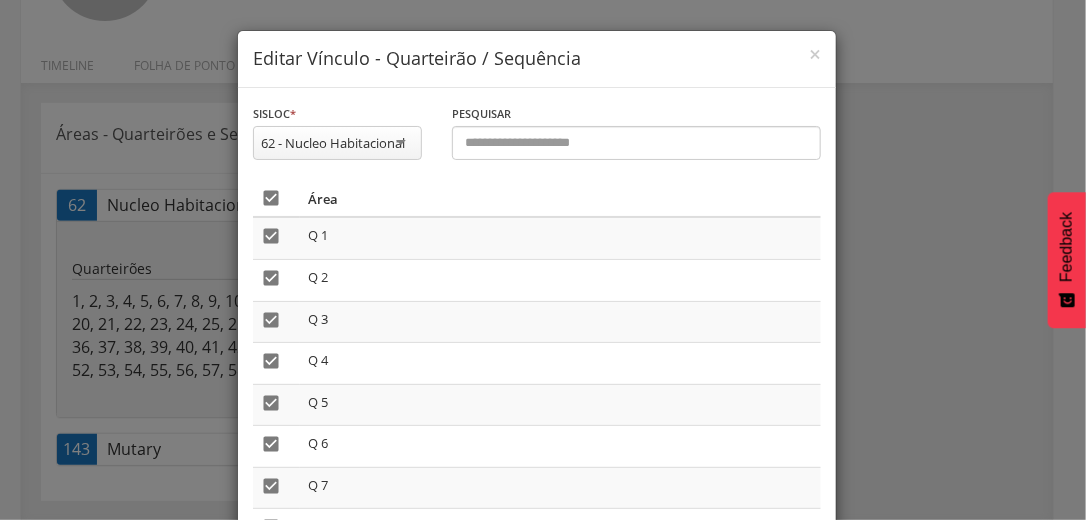 click on "" at bounding box center [271, 198] 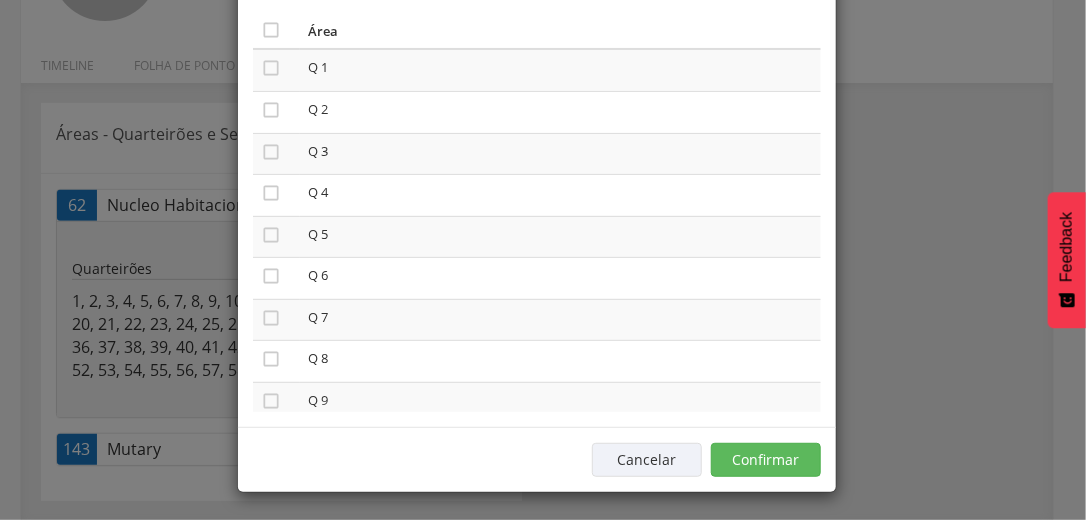 scroll, scrollTop: 169, scrollLeft: 0, axis: vertical 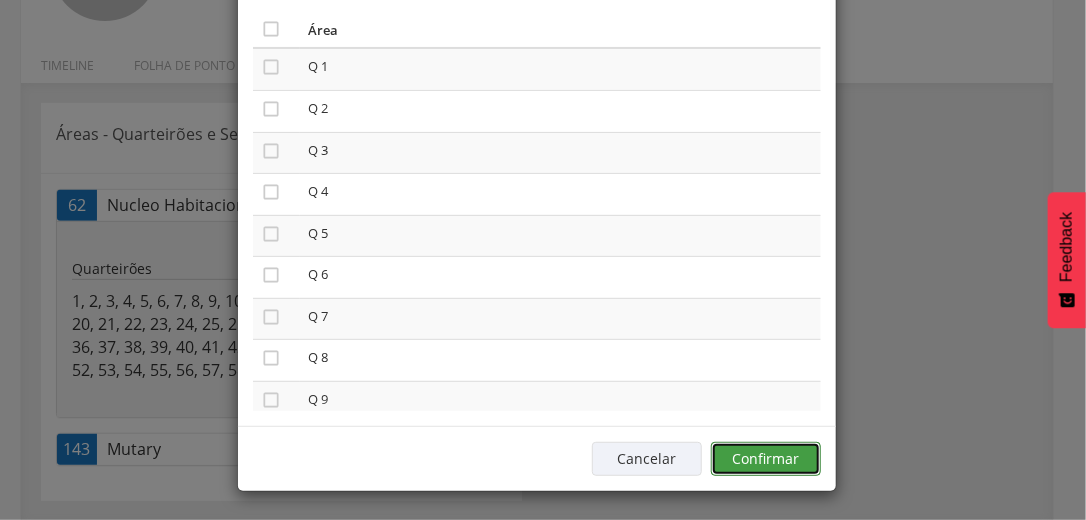 click on "Confirmar" at bounding box center (766, 459) 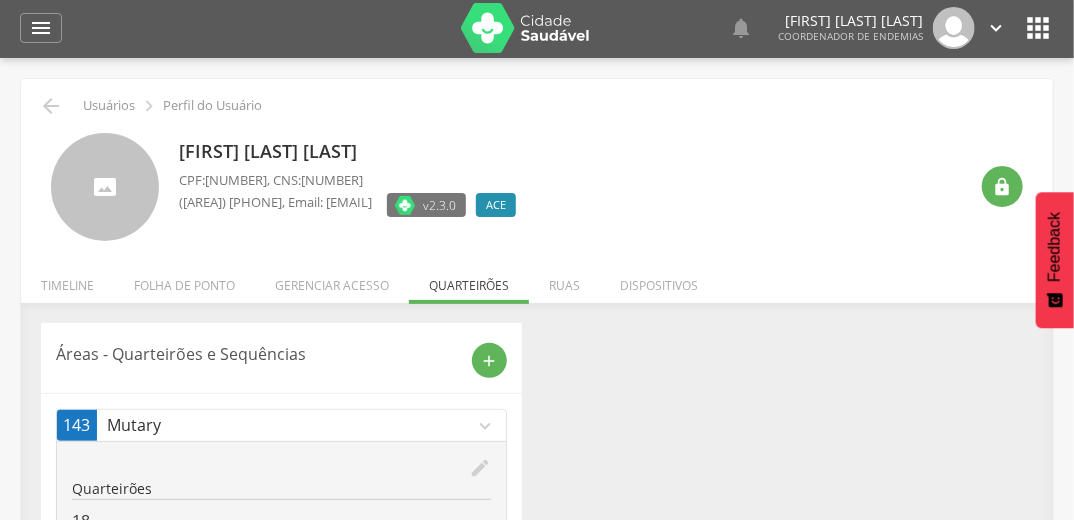 scroll, scrollTop: 0, scrollLeft: 0, axis: both 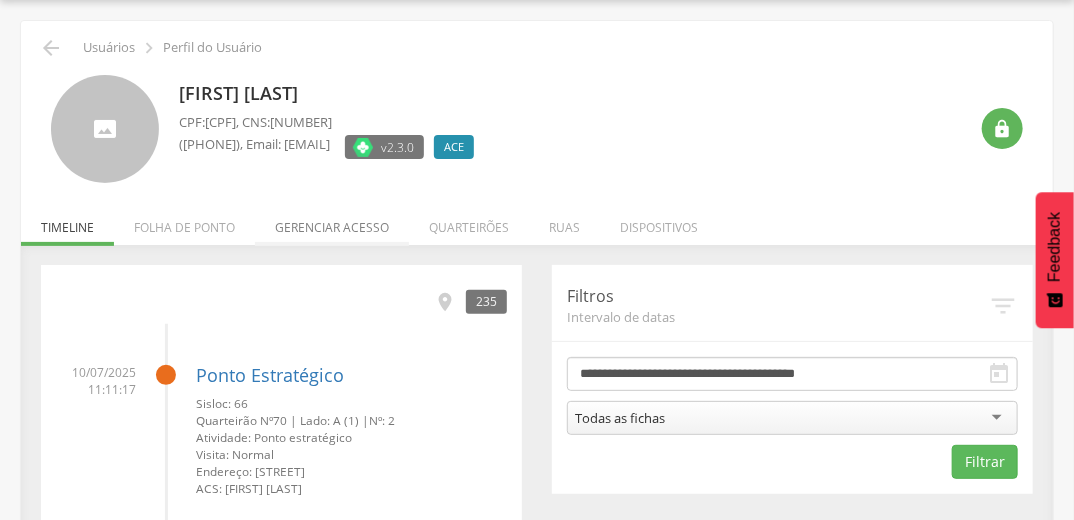 click on "Gerenciar acesso" at bounding box center [332, 222] 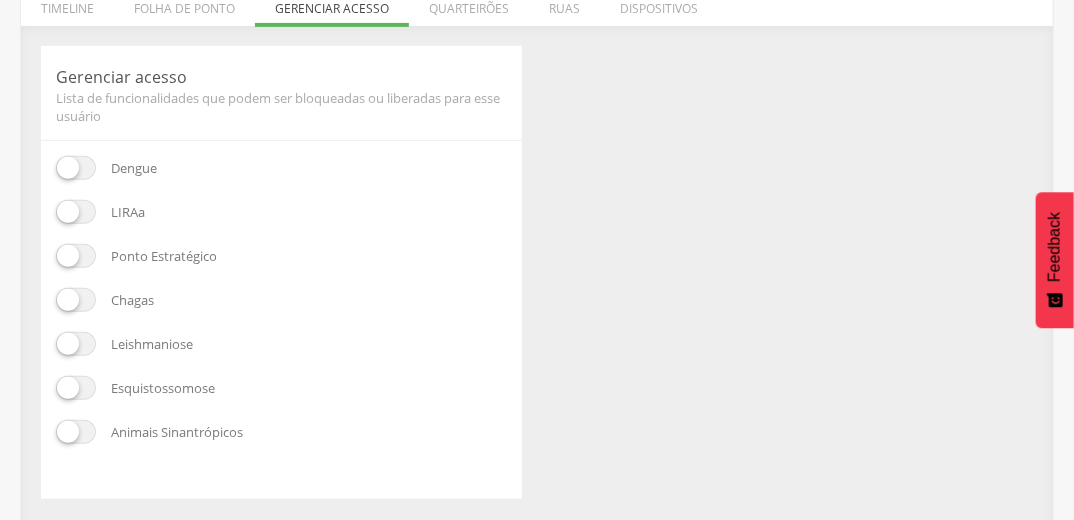 scroll, scrollTop: 288, scrollLeft: 0, axis: vertical 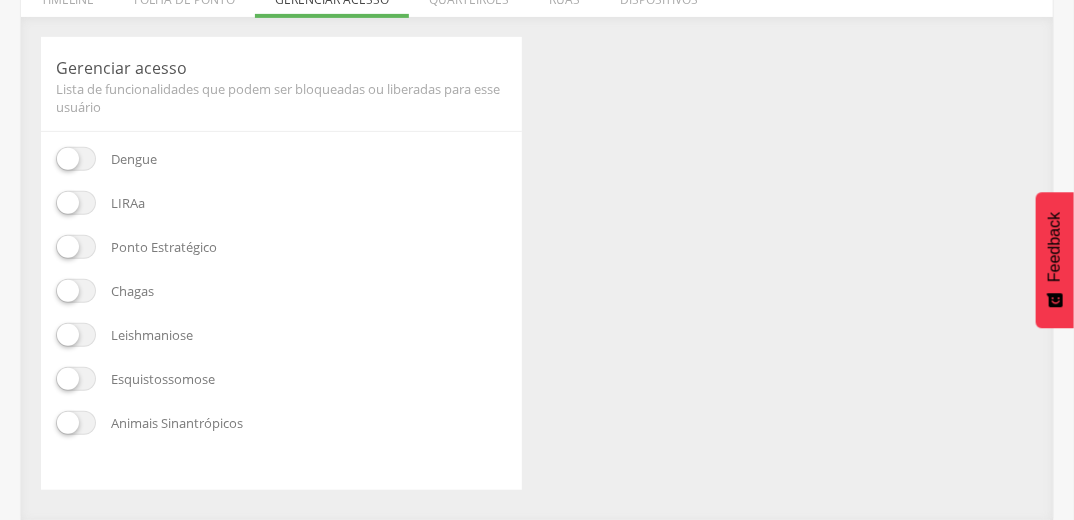 click at bounding box center (76, 247) 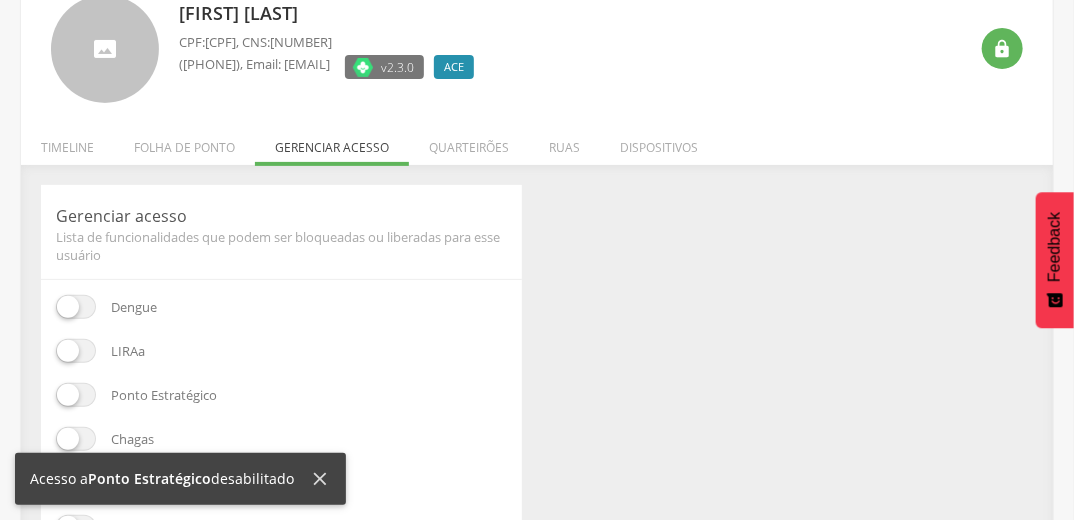 scroll, scrollTop: 0, scrollLeft: 0, axis: both 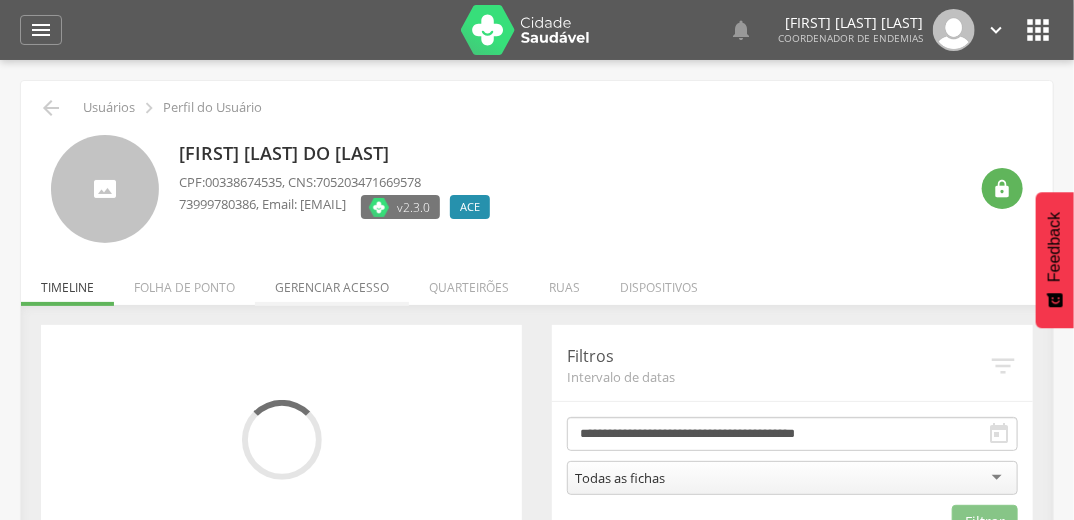 click on "Gerenciar acesso" at bounding box center [332, 282] 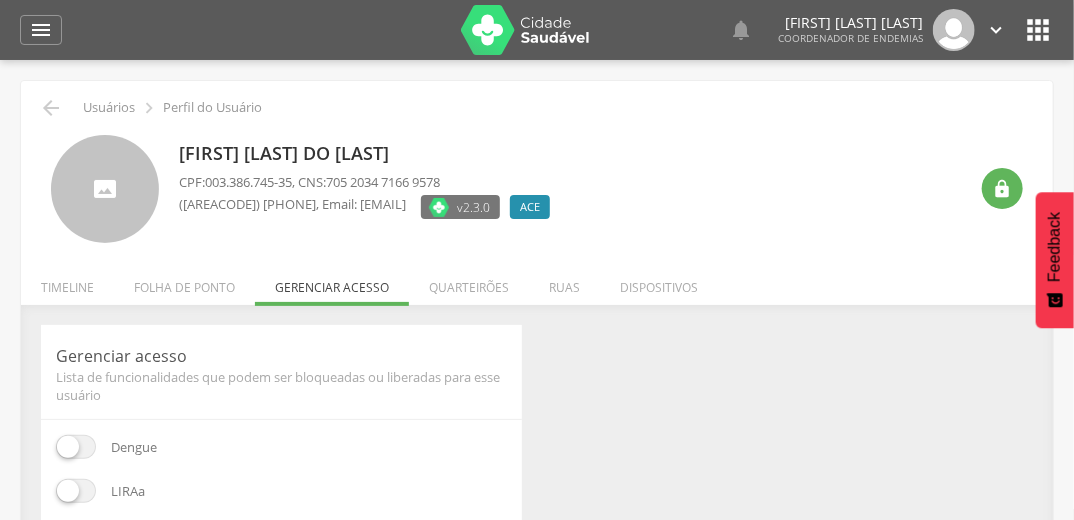 scroll, scrollTop: 160, scrollLeft: 0, axis: vertical 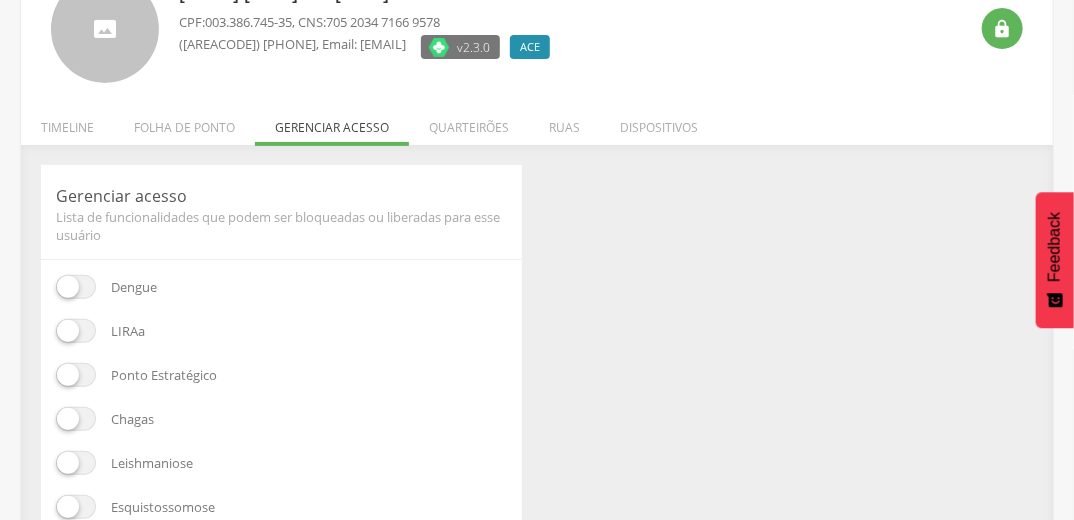 click at bounding box center (76, 375) 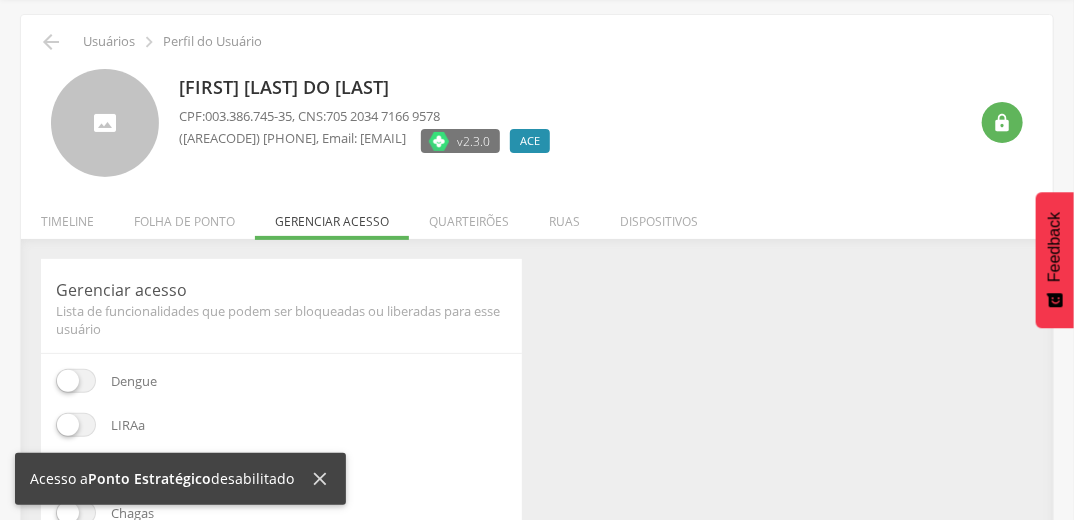 scroll, scrollTop: 0, scrollLeft: 0, axis: both 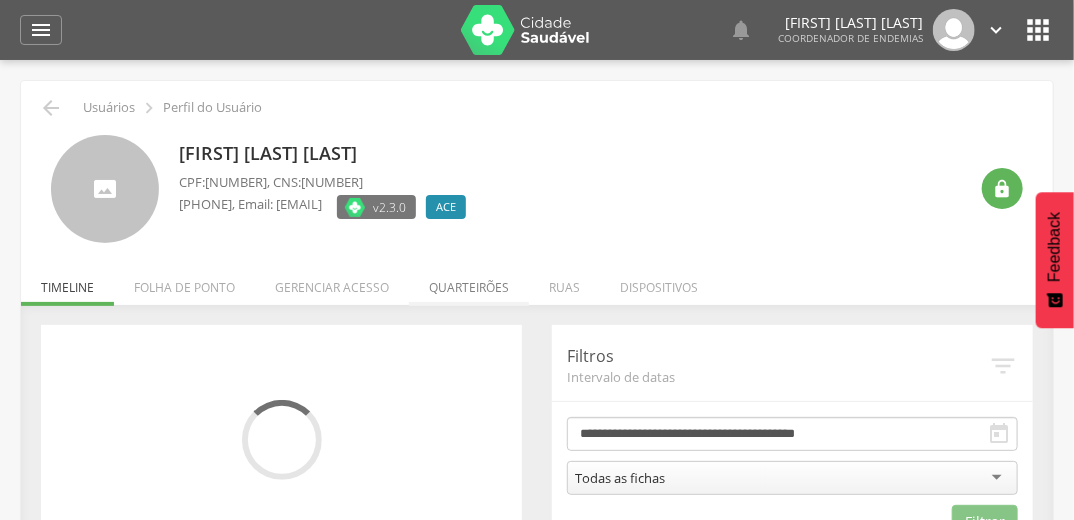 click on "Quarteirões" at bounding box center [469, 282] 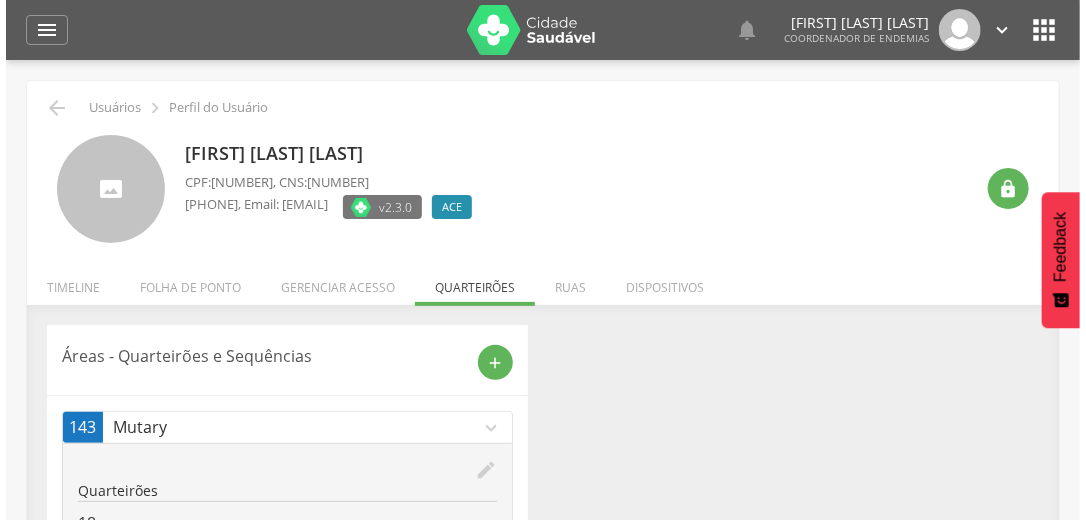 scroll, scrollTop: 105, scrollLeft: 0, axis: vertical 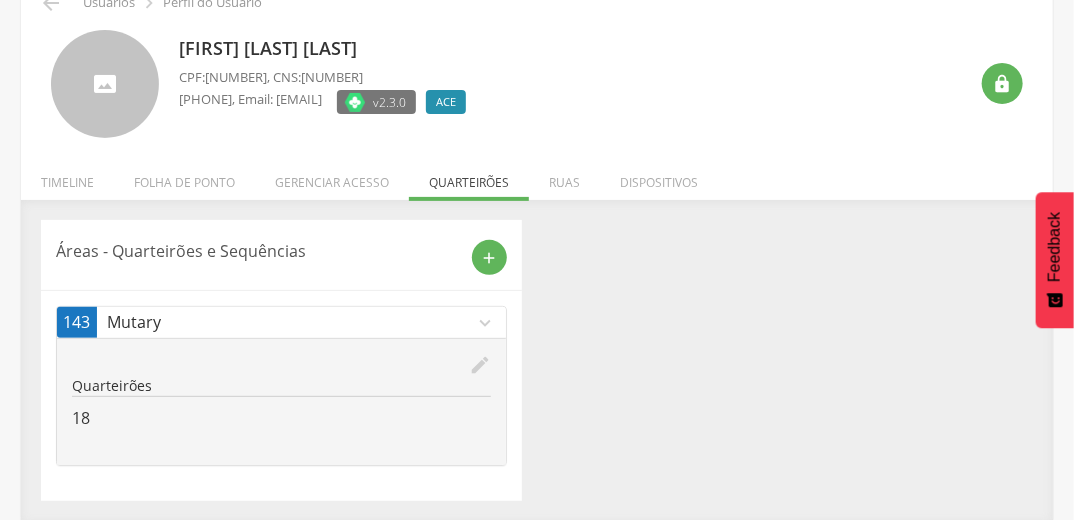 click on "edit" at bounding box center (480, 365) 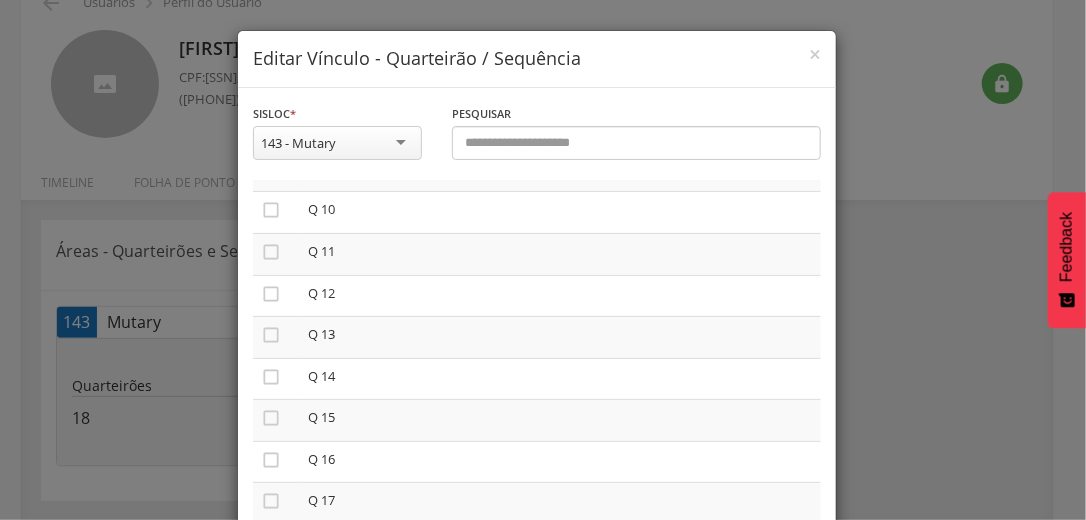 scroll, scrollTop: 720, scrollLeft: 0, axis: vertical 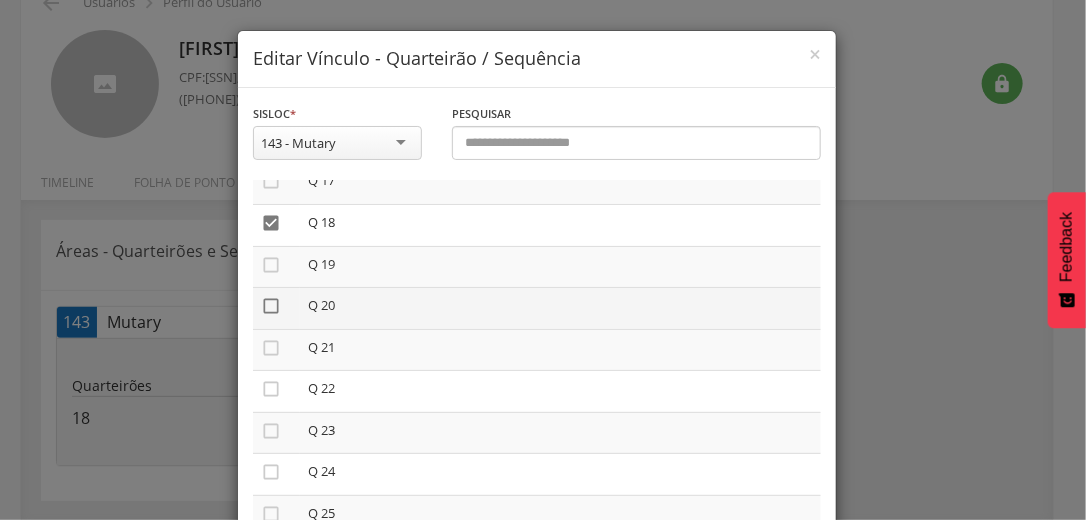 click on "" at bounding box center (271, 306) 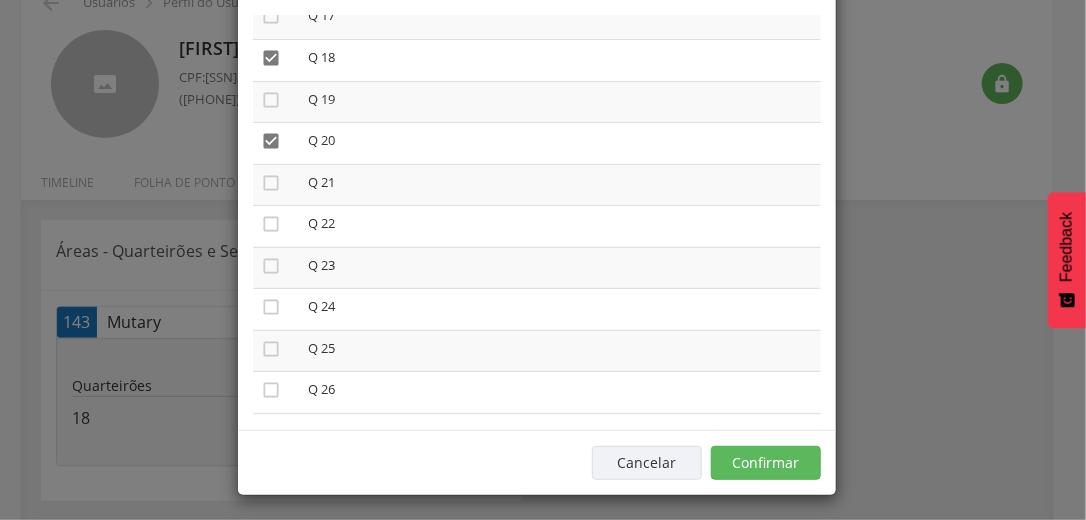 scroll, scrollTop: 169, scrollLeft: 0, axis: vertical 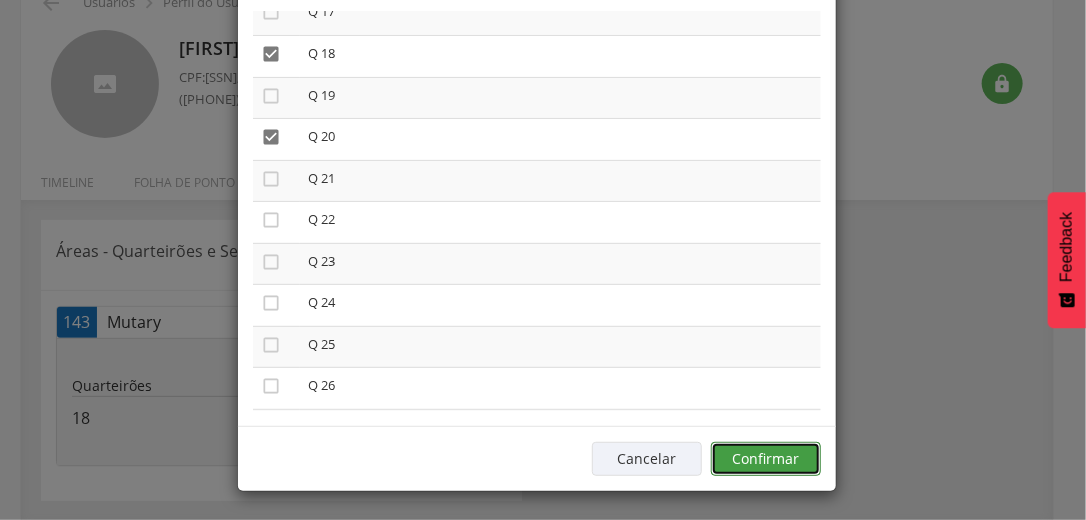 click on "Confirmar" at bounding box center [766, 459] 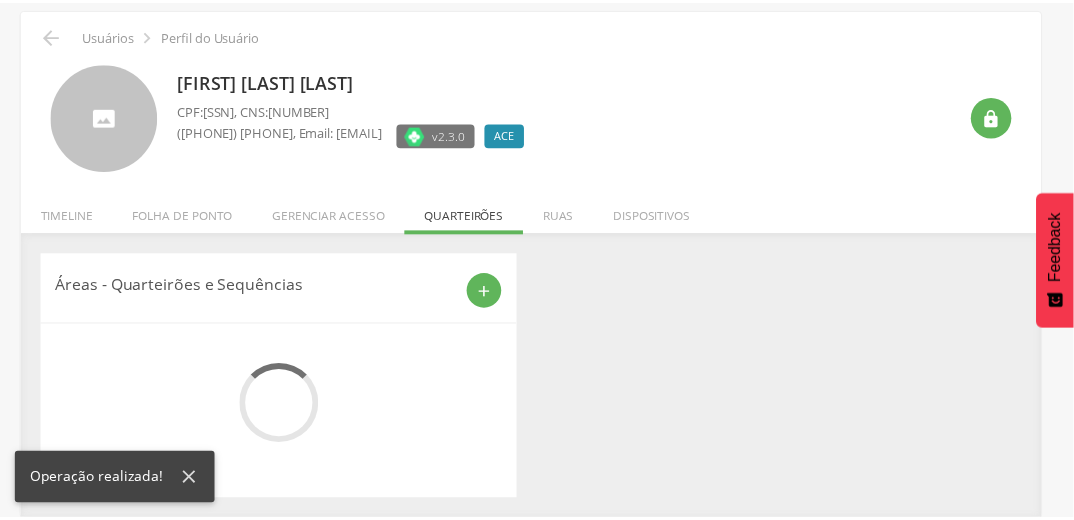 scroll, scrollTop: 105, scrollLeft: 0, axis: vertical 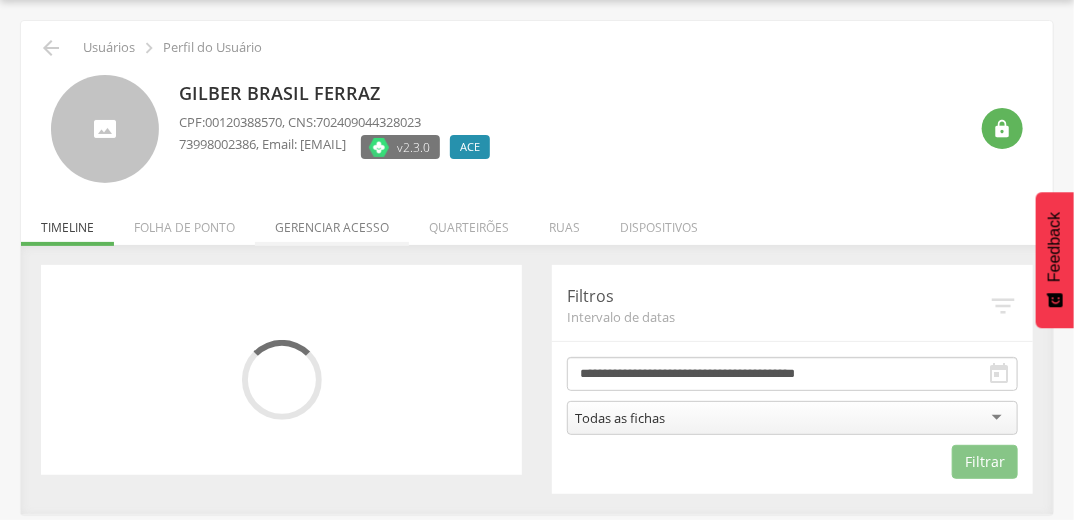 click on "Gerenciar acesso" at bounding box center (332, 222) 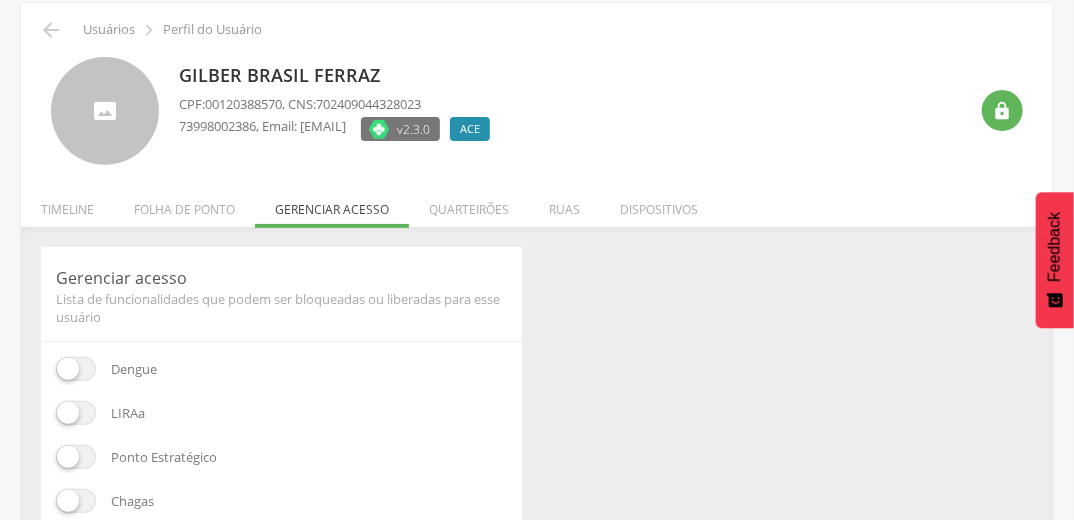 scroll, scrollTop: 48, scrollLeft: 0, axis: vertical 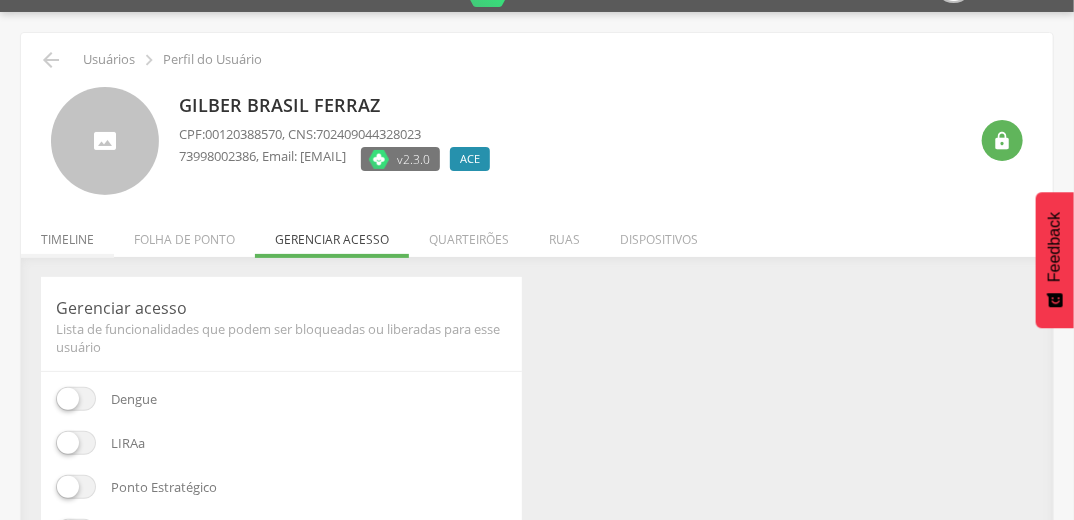 click on "Timeline" at bounding box center (67, 234) 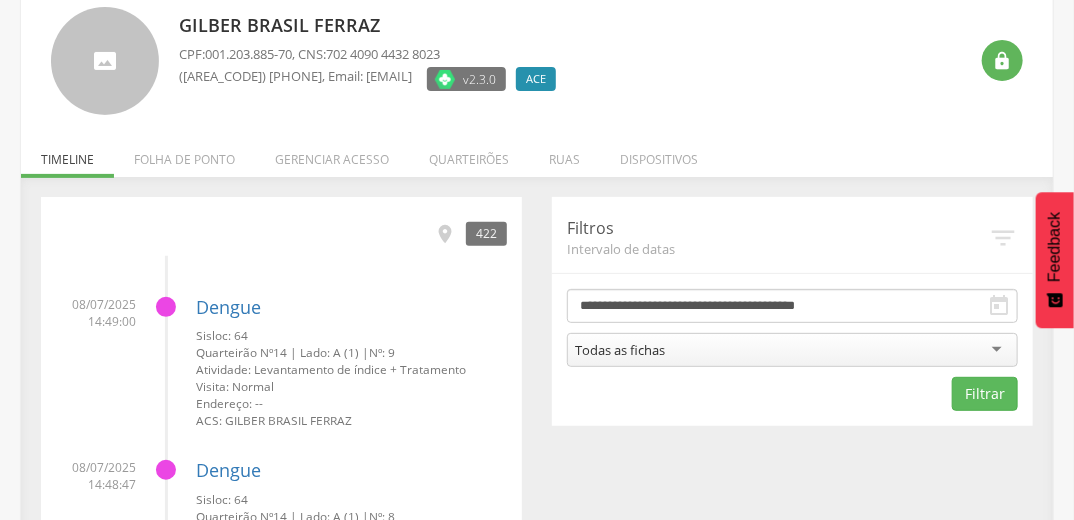 scroll, scrollTop: 0, scrollLeft: 0, axis: both 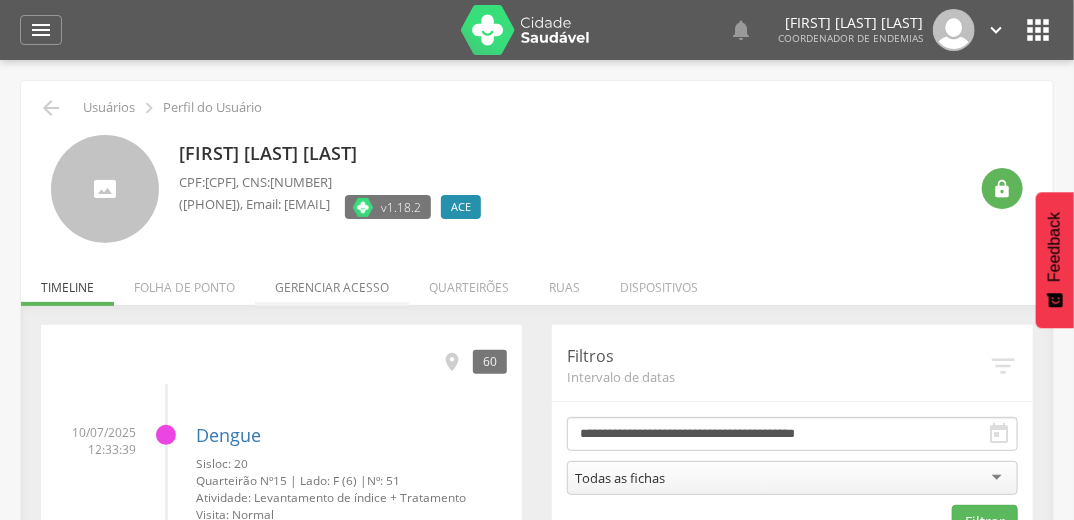 click on "Gerenciar acesso" at bounding box center [332, 282] 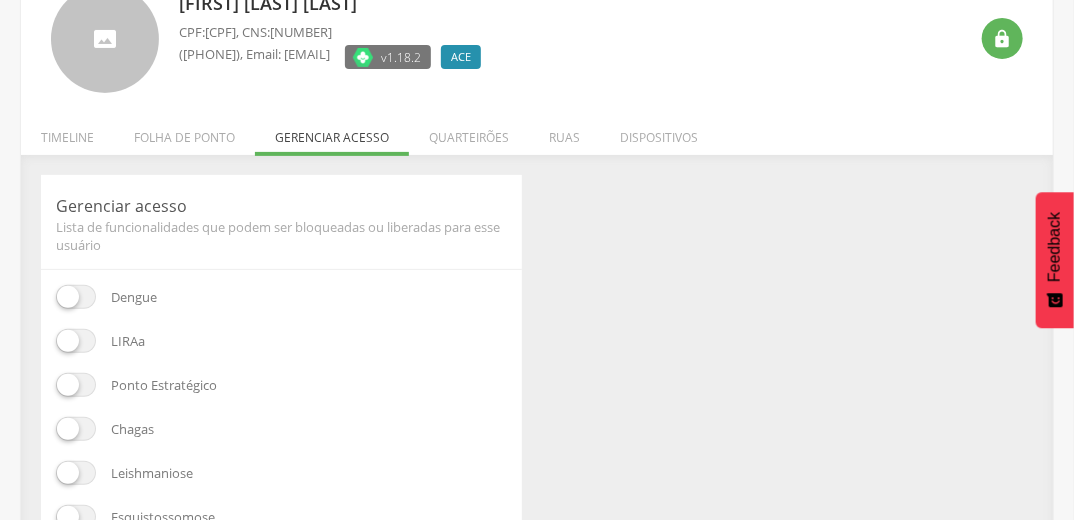 scroll, scrollTop: 160, scrollLeft: 0, axis: vertical 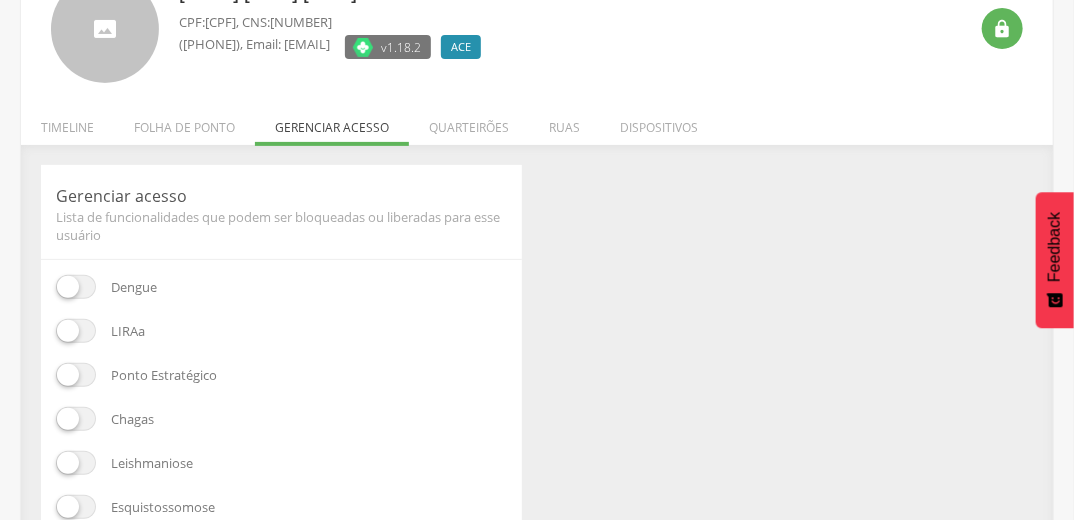click at bounding box center [76, 375] 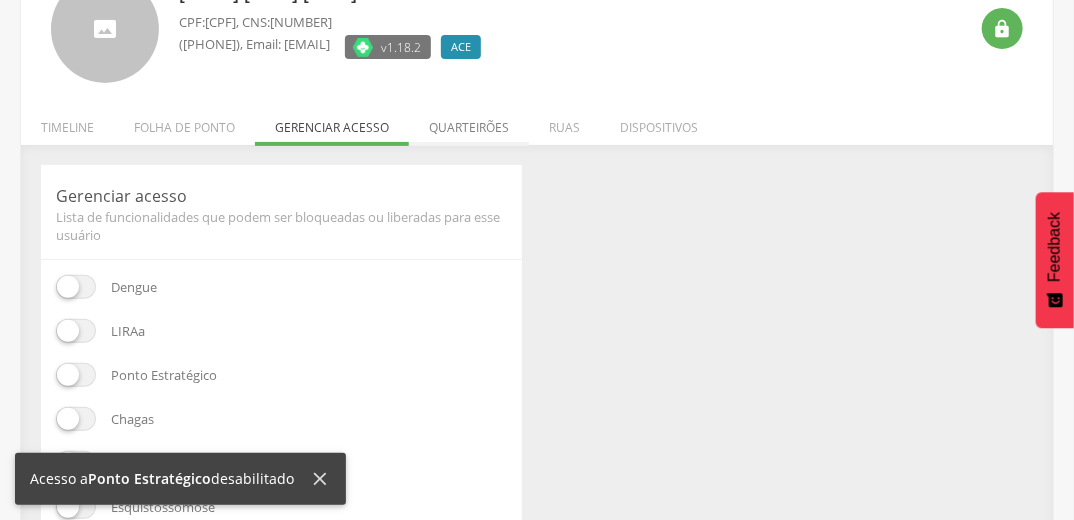 click on "Quarteirões" at bounding box center (469, 122) 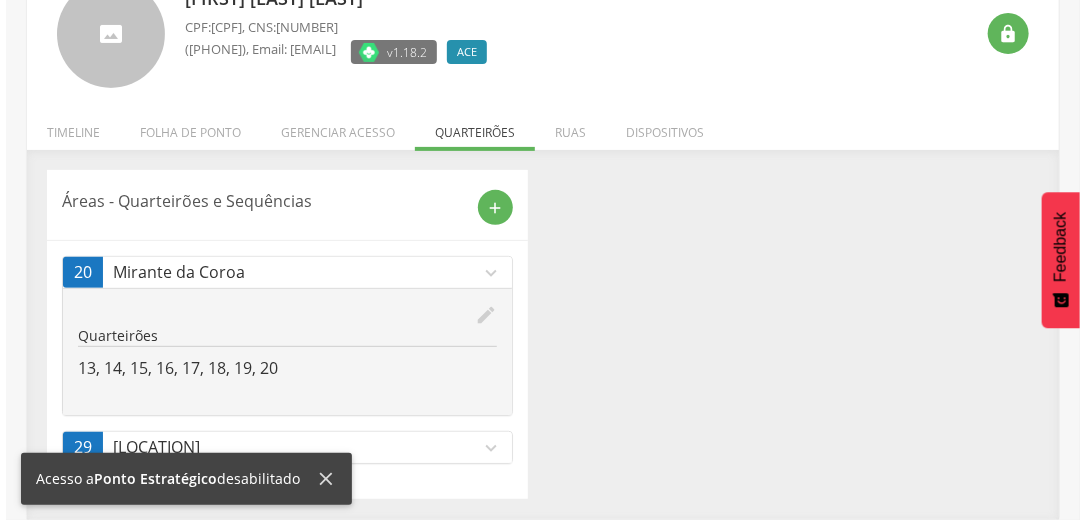 scroll, scrollTop: 153, scrollLeft: 0, axis: vertical 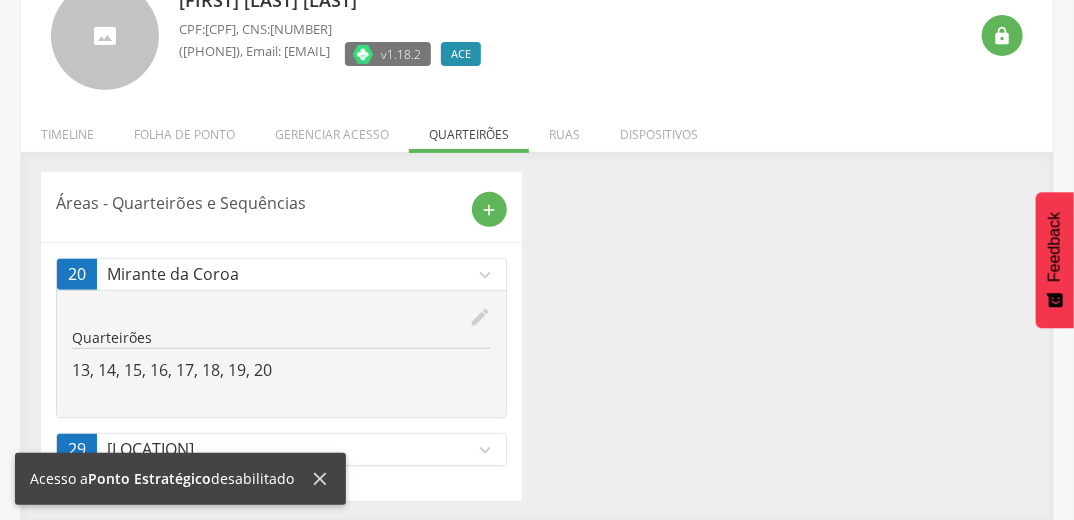 click on "expand_more" at bounding box center (485, 450) 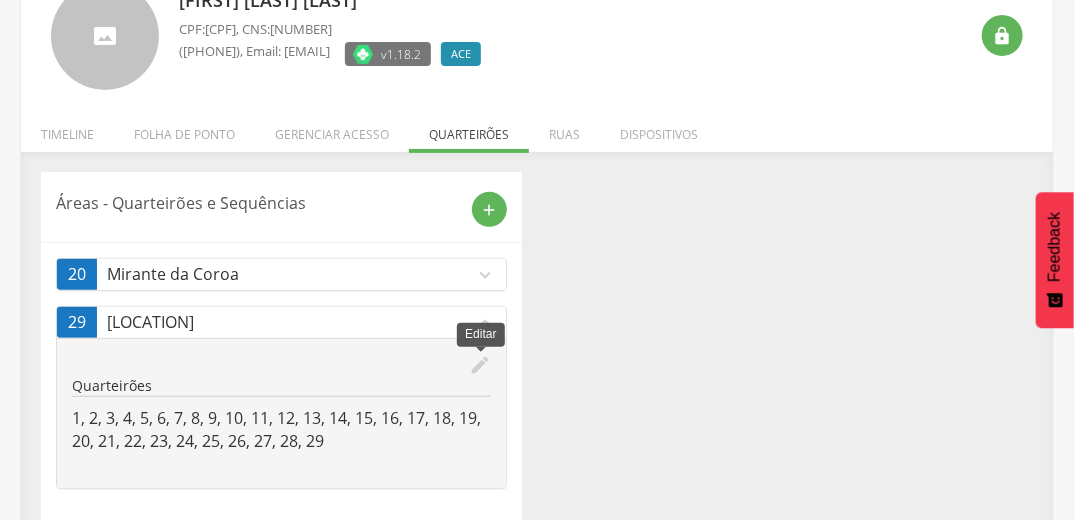 click on "edit" at bounding box center [480, 365] 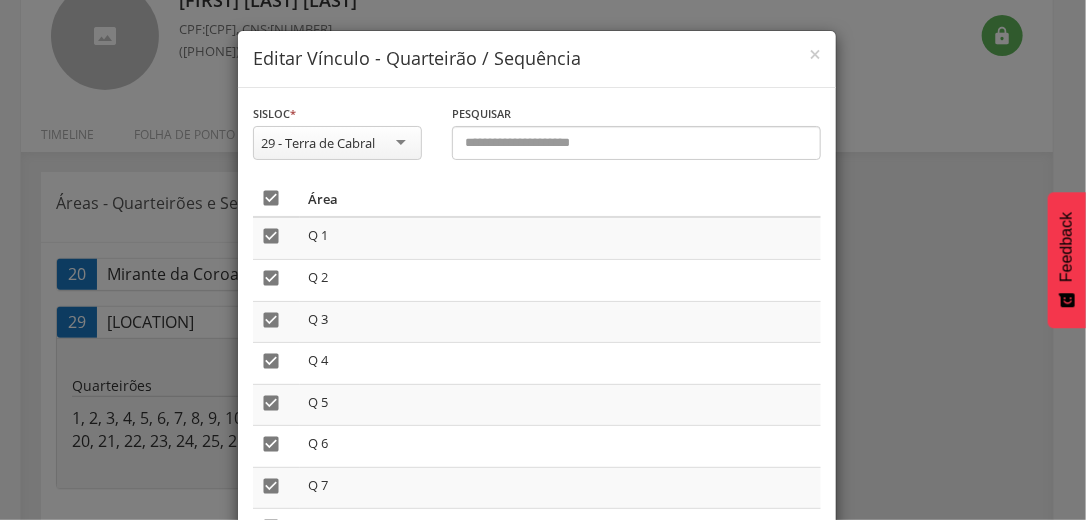 click on "" at bounding box center [271, 198] 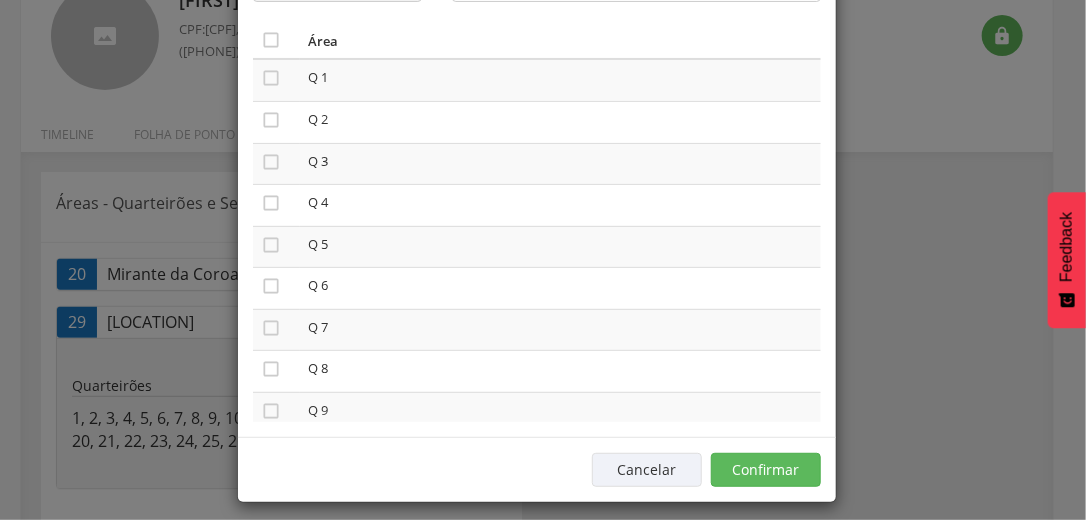 scroll, scrollTop: 169, scrollLeft: 0, axis: vertical 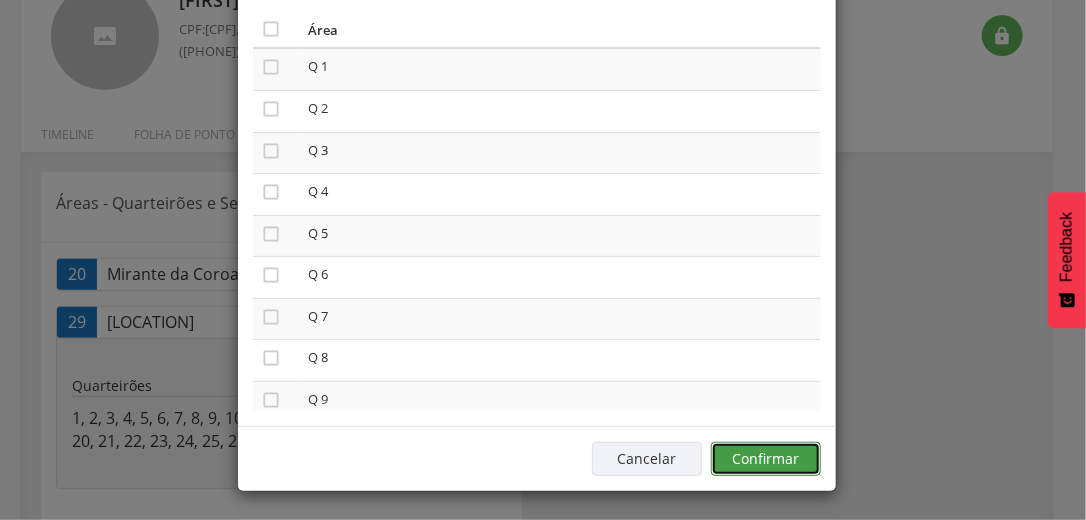 click on "Confirmar" at bounding box center [766, 459] 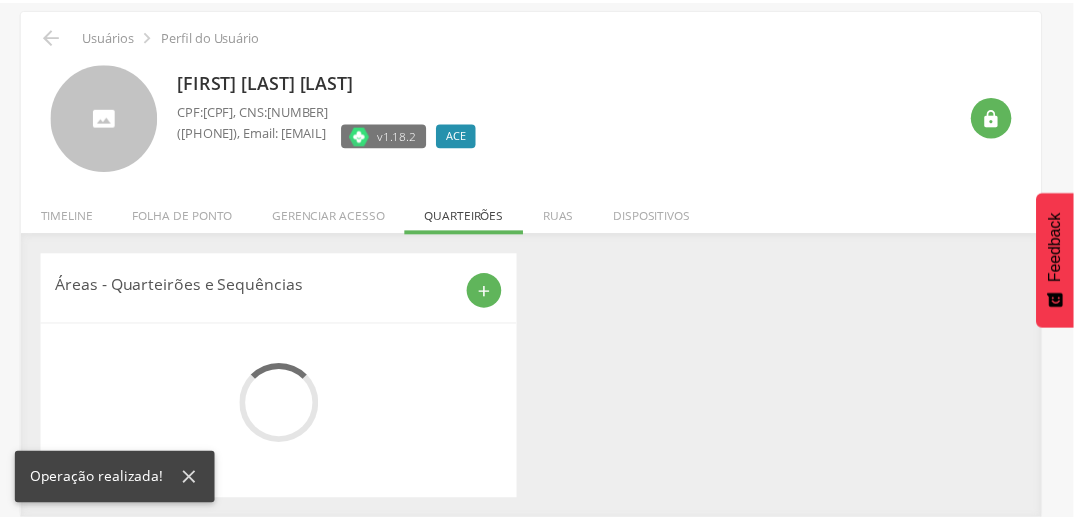 scroll, scrollTop: 105, scrollLeft: 0, axis: vertical 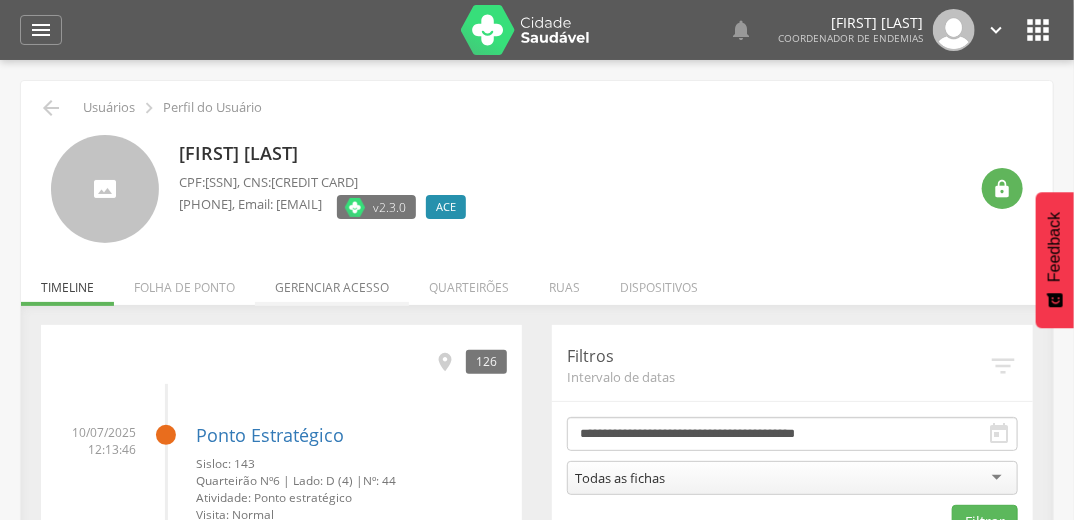 click on "Gerenciar acesso" at bounding box center [332, 282] 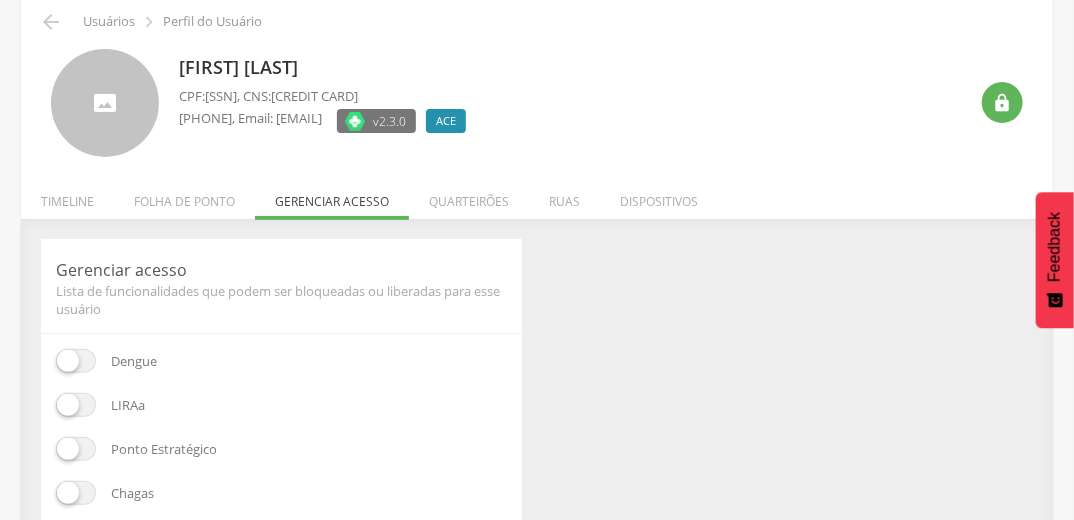 scroll, scrollTop: 240, scrollLeft: 0, axis: vertical 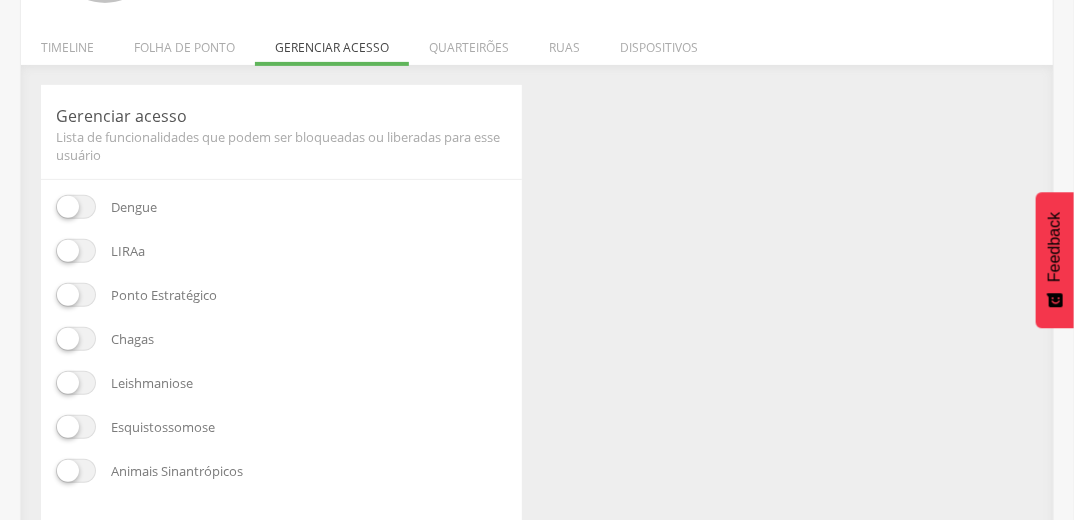 click at bounding box center (76, 295) 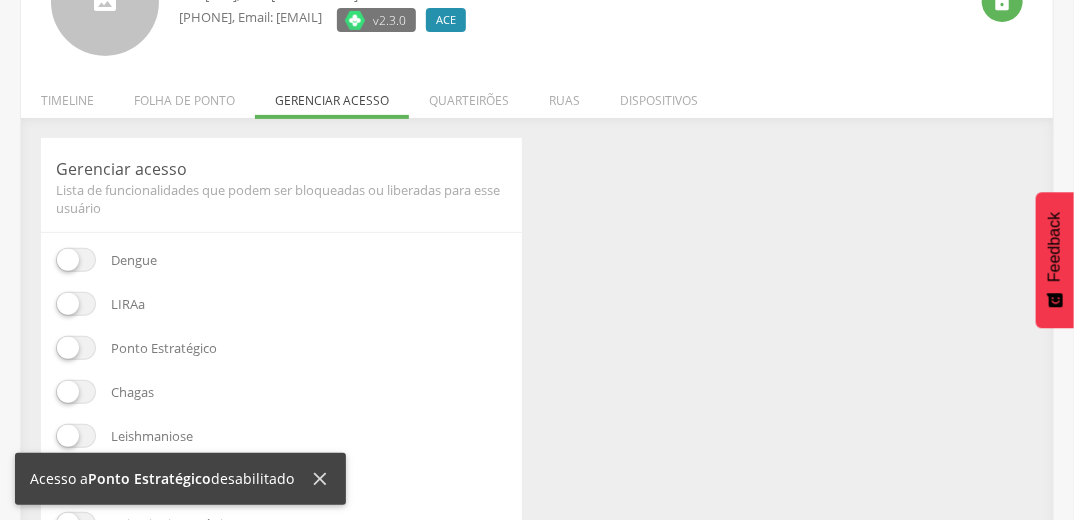 scroll, scrollTop: 160, scrollLeft: 0, axis: vertical 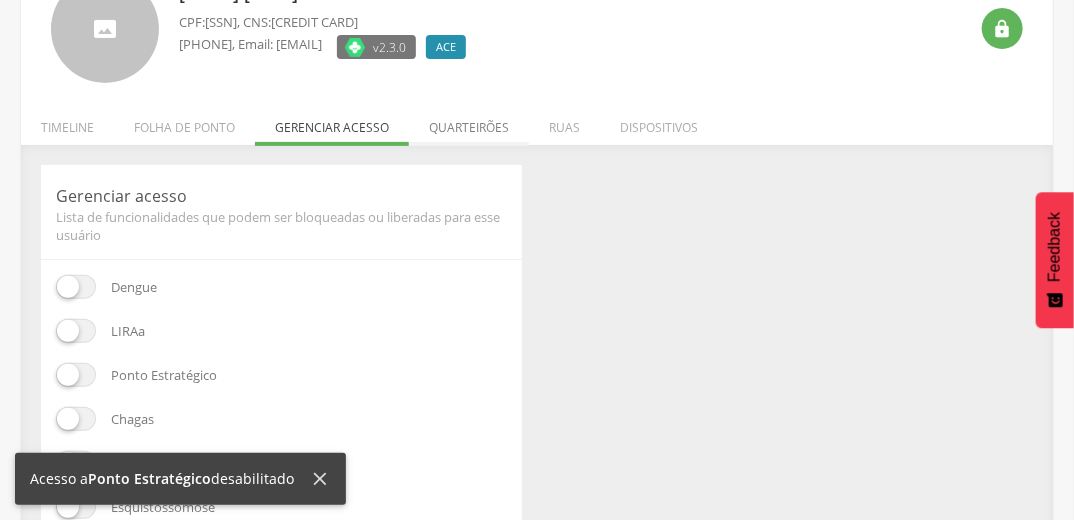 click on "Quarteirões" at bounding box center (469, 122) 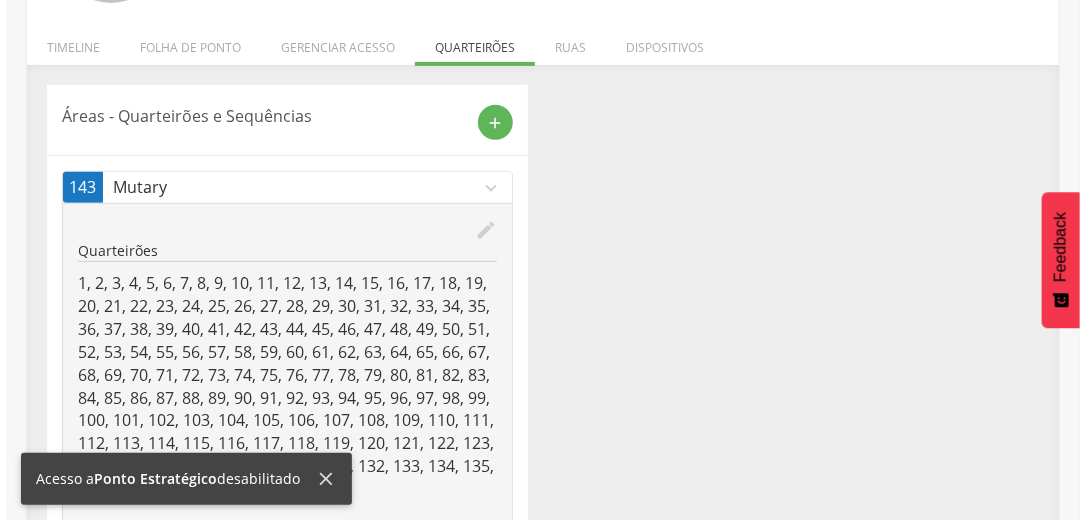 scroll, scrollTop: 320, scrollLeft: 0, axis: vertical 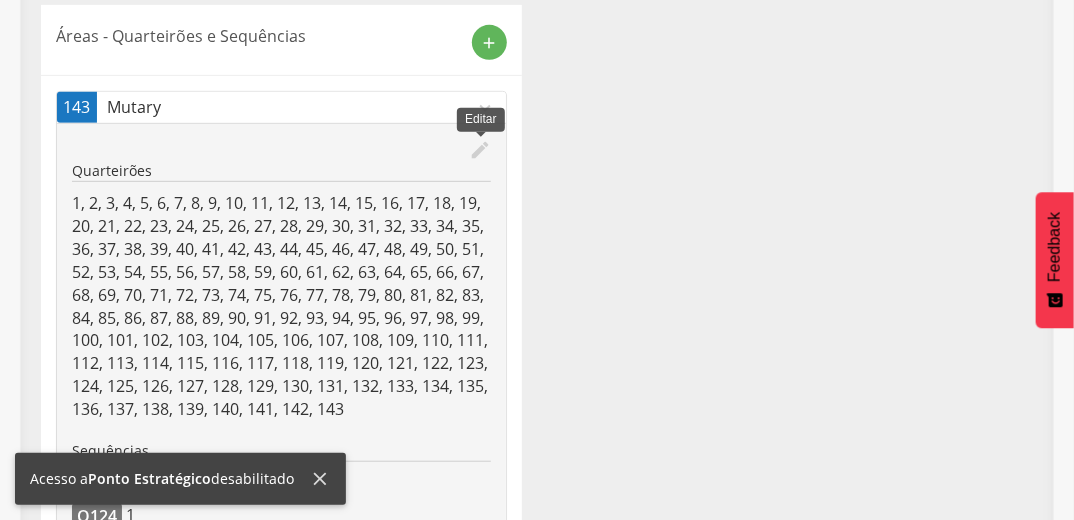 click on "edit" at bounding box center [480, 150] 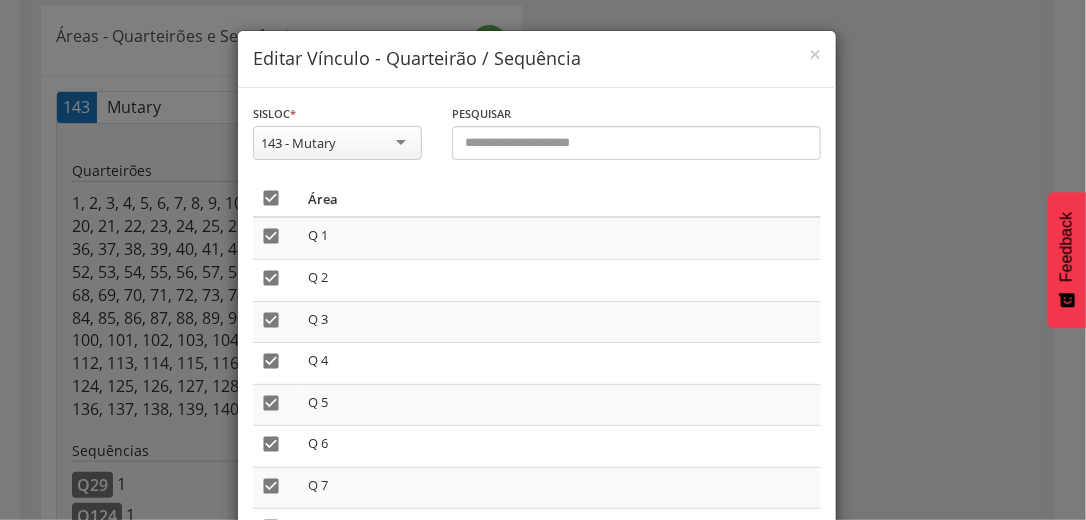 click on "" at bounding box center [271, 198] 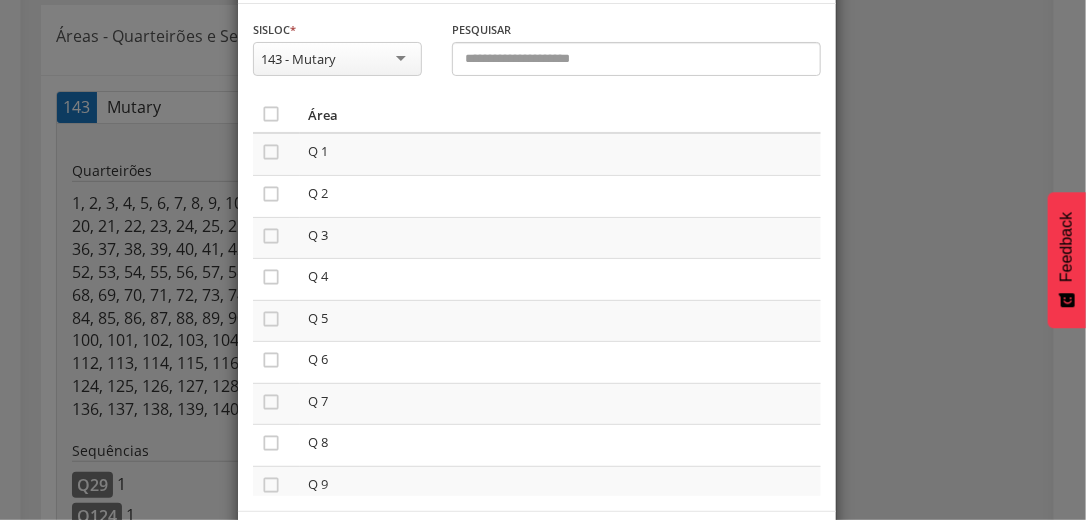 scroll, scrollTop: 169, scrollLeft: 0, axis: vertical 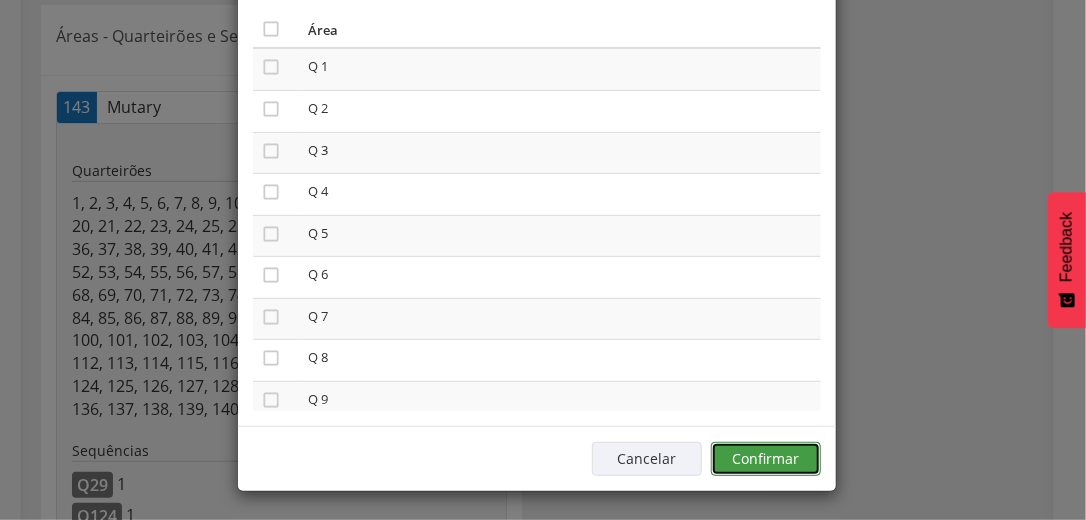 click on "Confirmar" at bounding box center [766, 459] 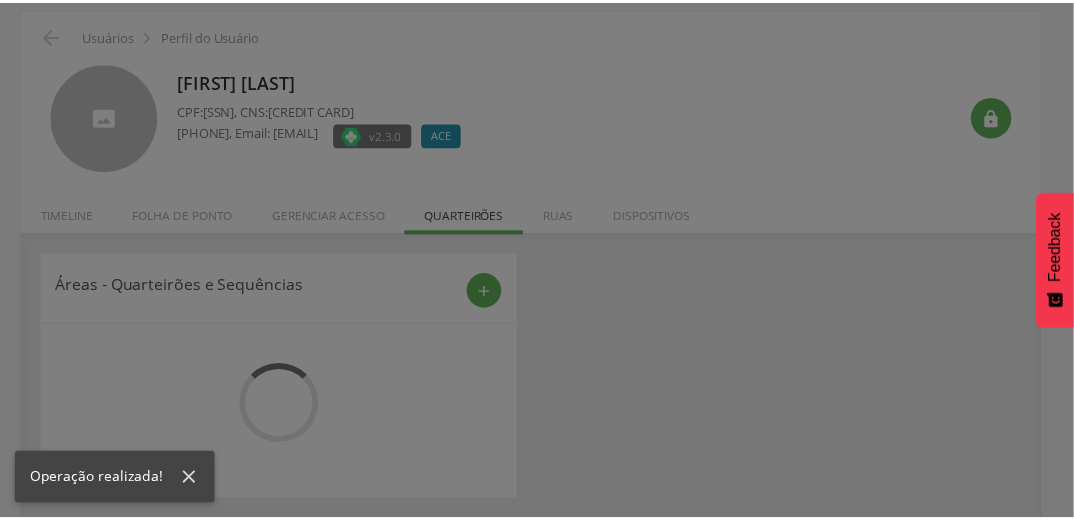 scroll, scrollTop: 60, scrollLeft: 0, axis: vertical 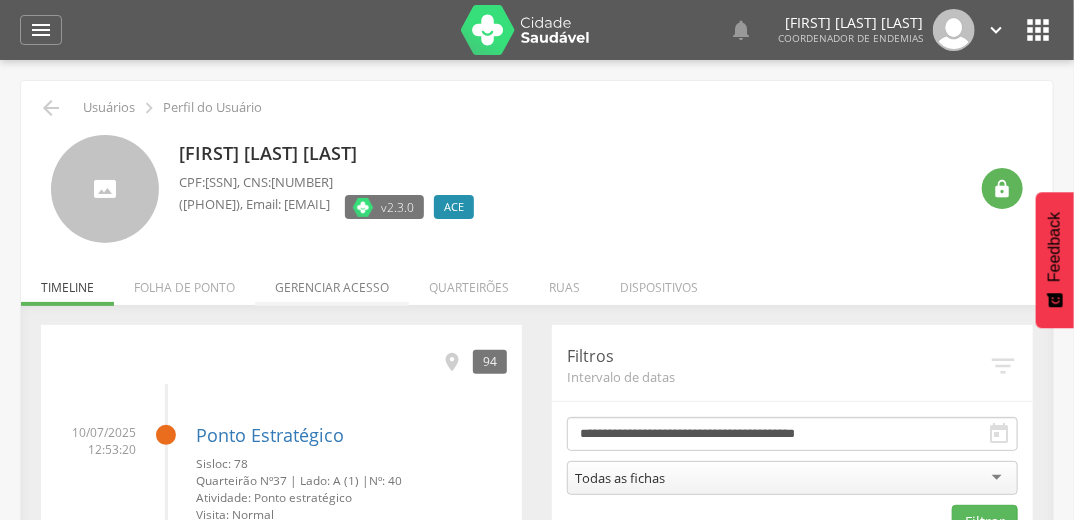 click on "Gerenciar acesso" at bounding box center (332, 282) 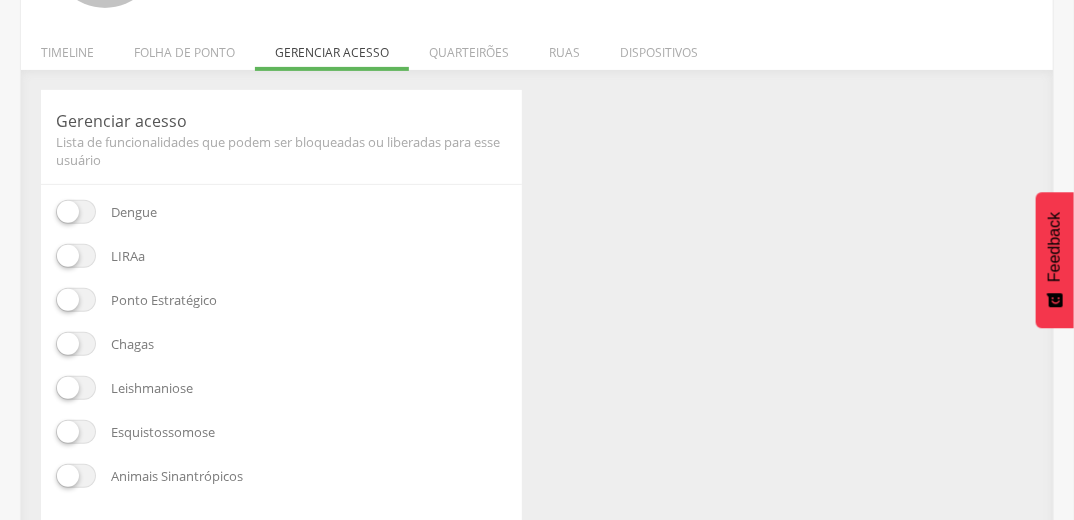 scroll, scrollTop: 240, scrollLeft: 0, axis: vertical 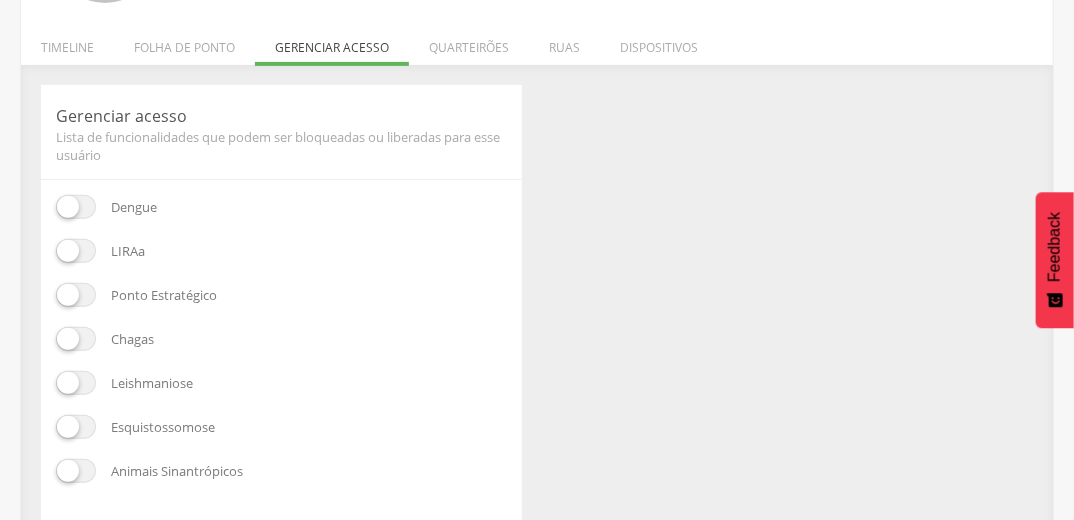 click at bounding box center (76, 295) 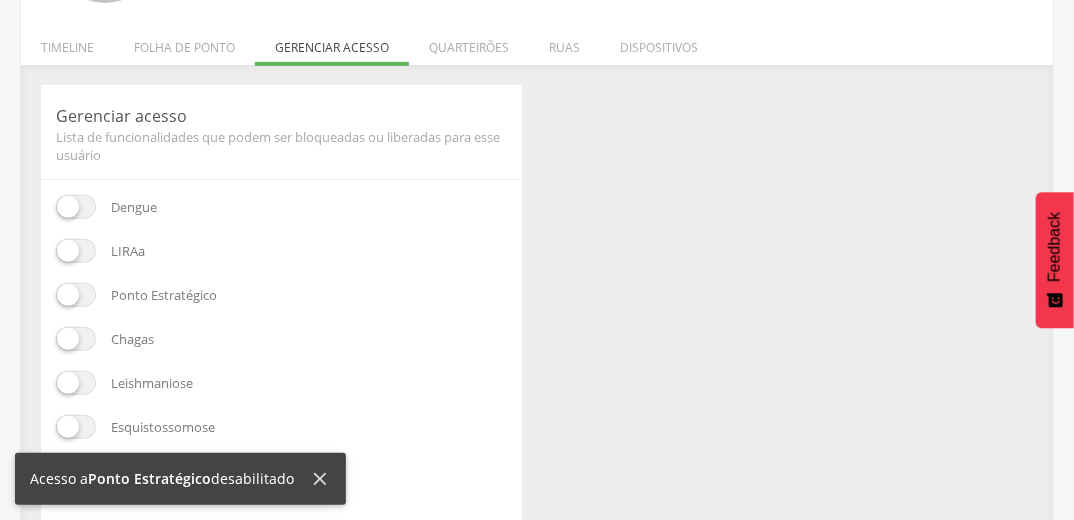 scroll, scrollTop: 0, scrollLeft: 0, axis: both 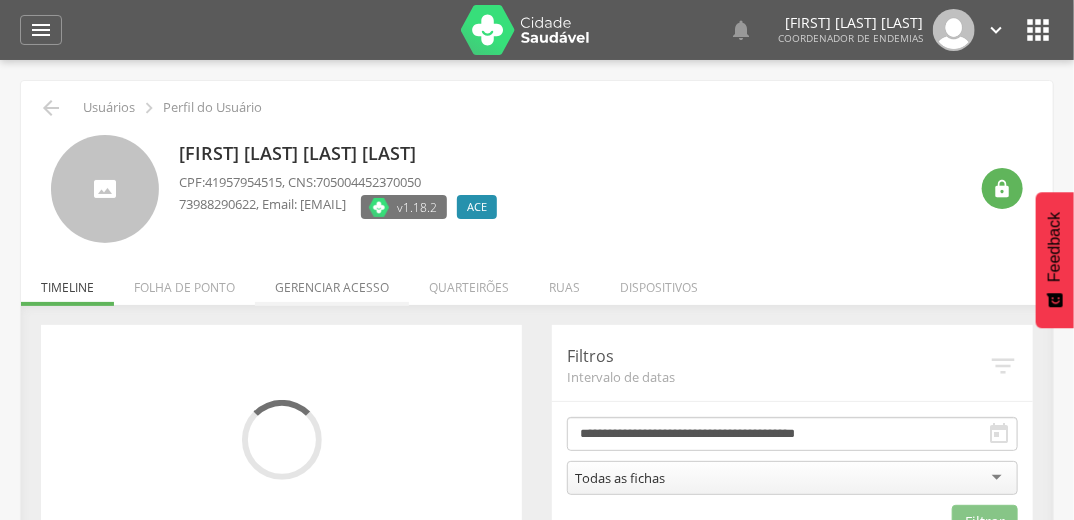 click on "Gerenciar acesso" at bounding box center (332, 282) 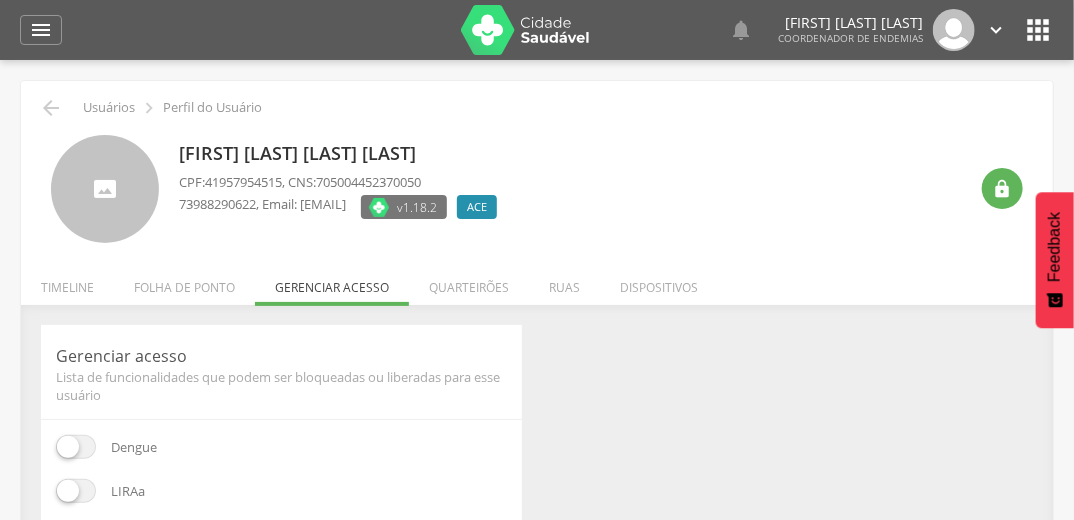 scroll, scrollTop: 160, scrollLeft: 0, axis: vertical 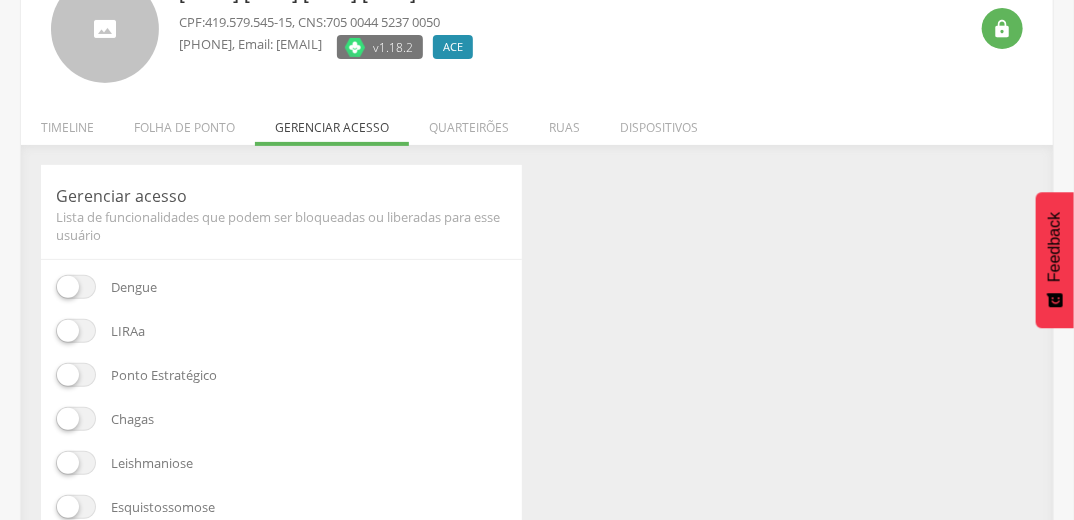 click at bounding box center [76, 375] 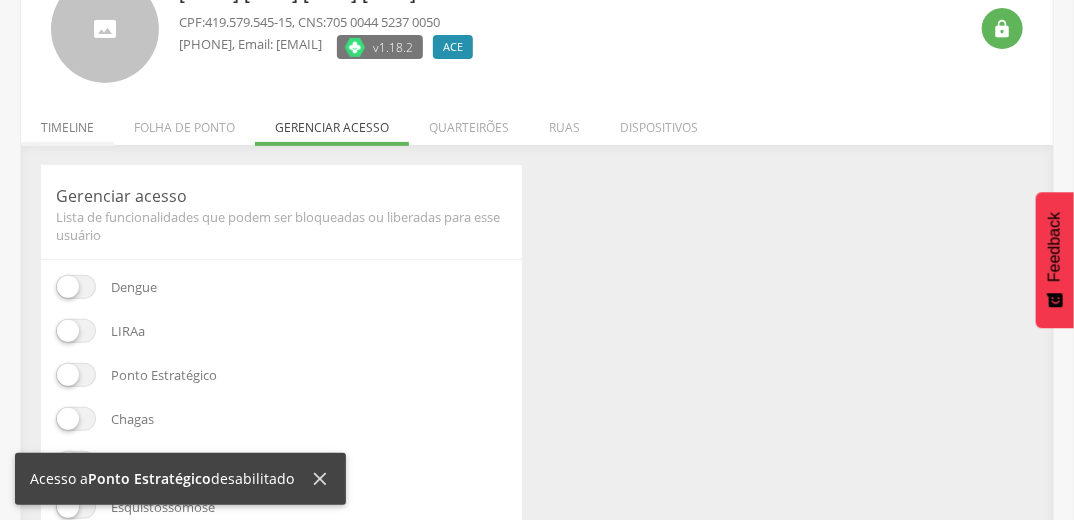 click on "Timeline" at bounding box center [67, 122] 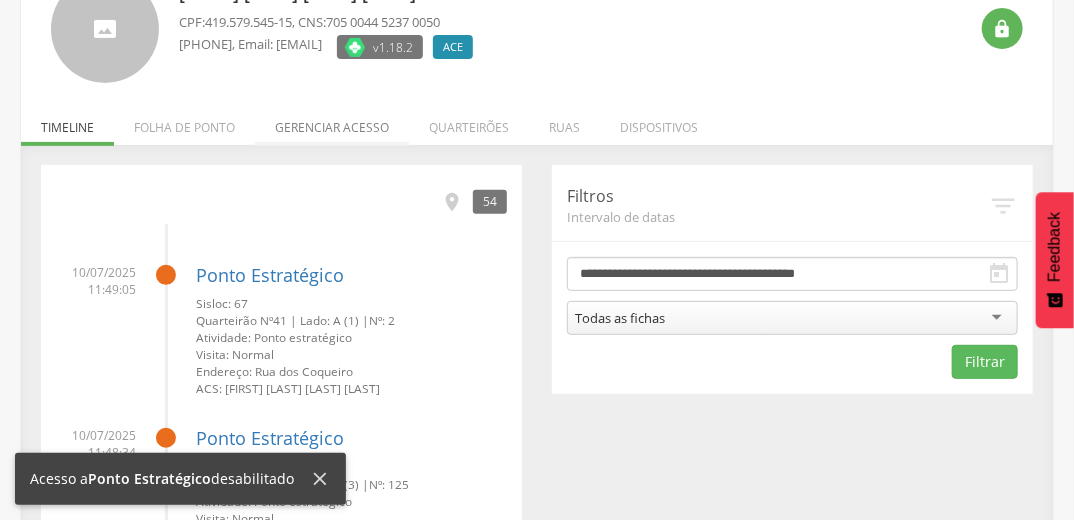 click on "Gerenciar acesso" at bounding box center [332, 122] 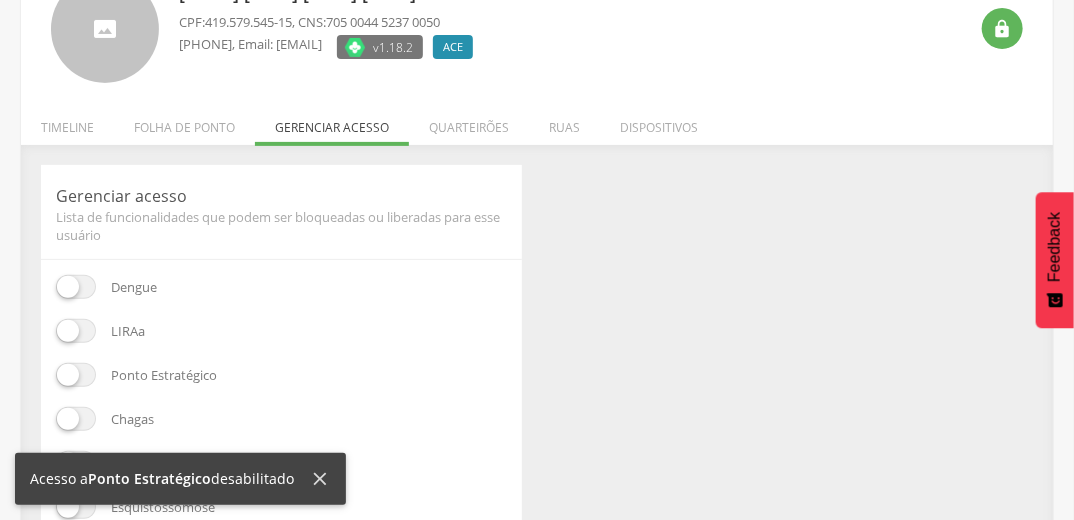 scroll, scrollTop: 0, scrollLeft: 0, axis: both 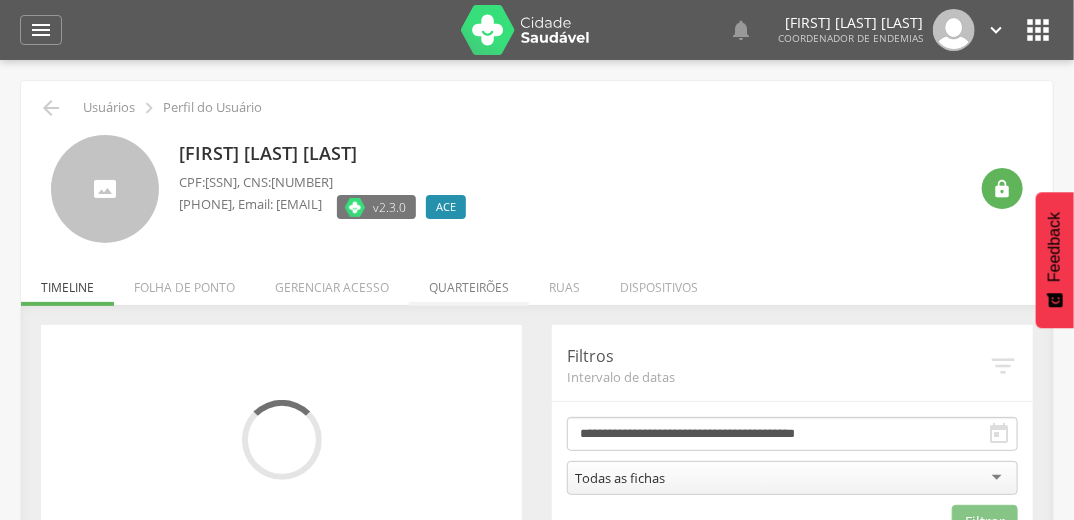 click on "Quarteirões" at bounding box center [469, 282] 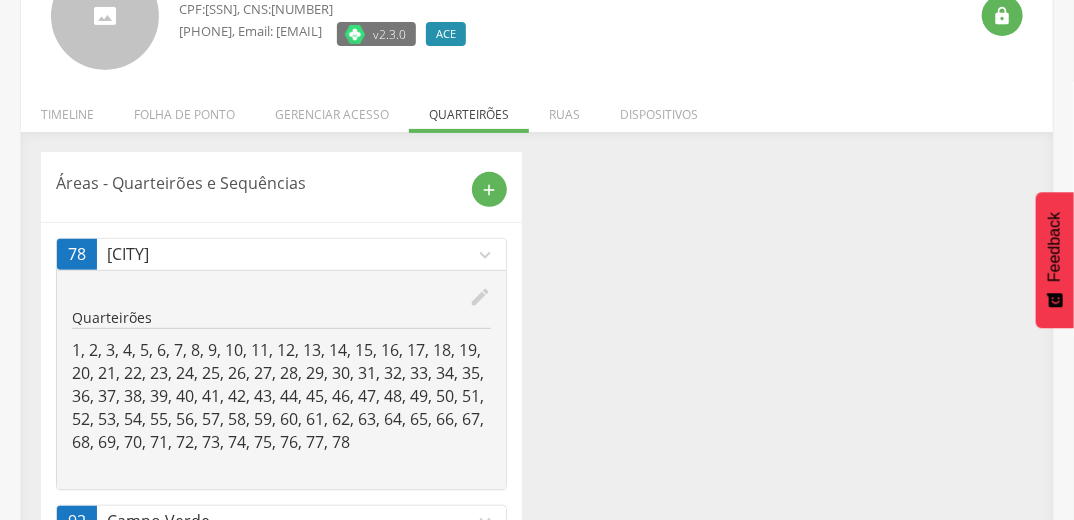 scroll, scrollTop: 244, scrollLeft: 0, axis: vertical 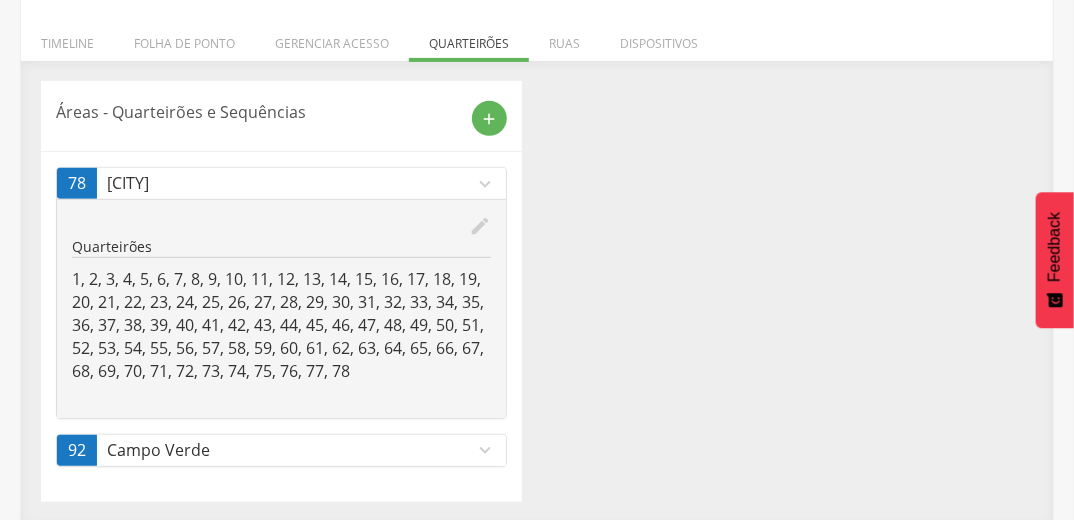 click on "expand_more" at bounding box center [485, 450] 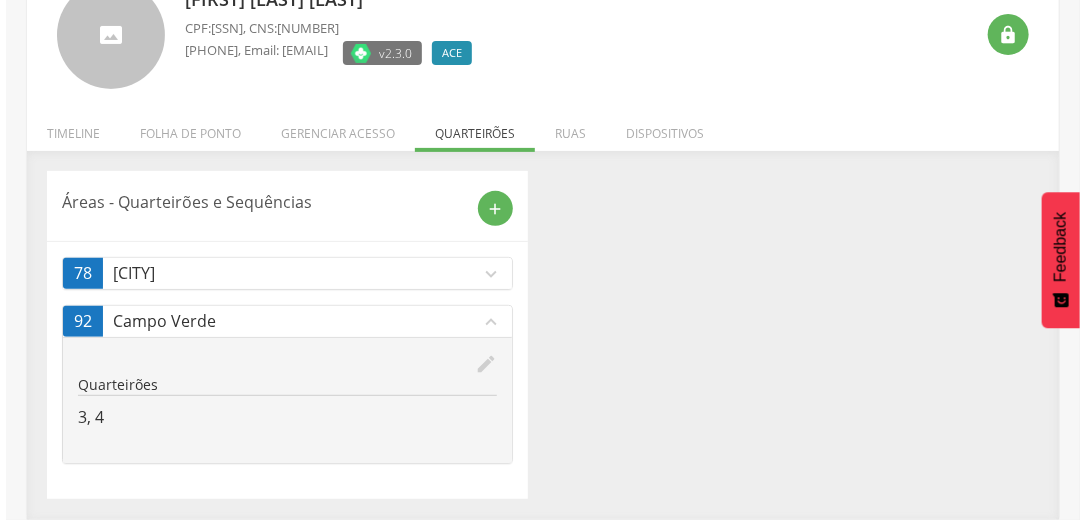 scroll, scrollTop: 153, scrollLeft: 0, axis: vertical 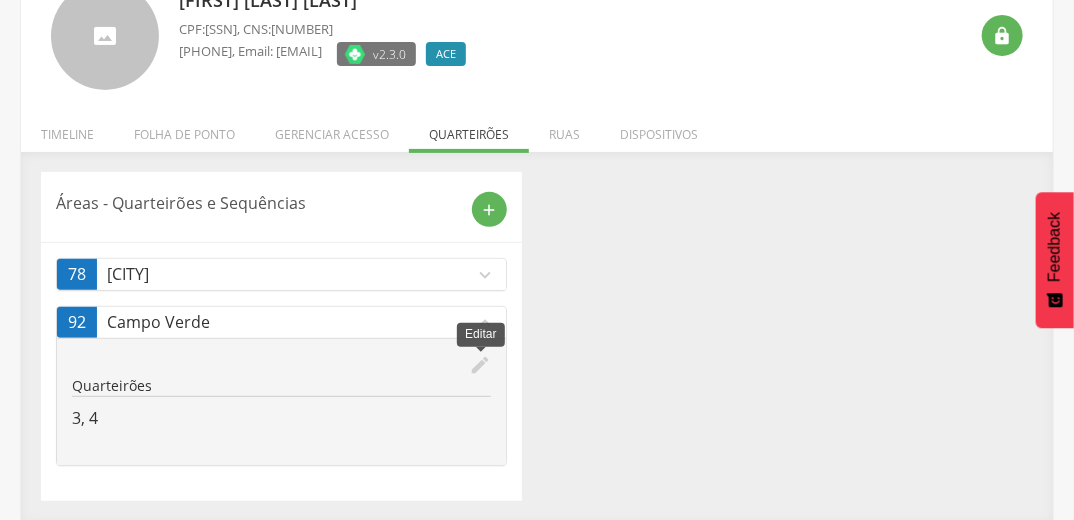 click on "edit" at bounding box center [480, 365] 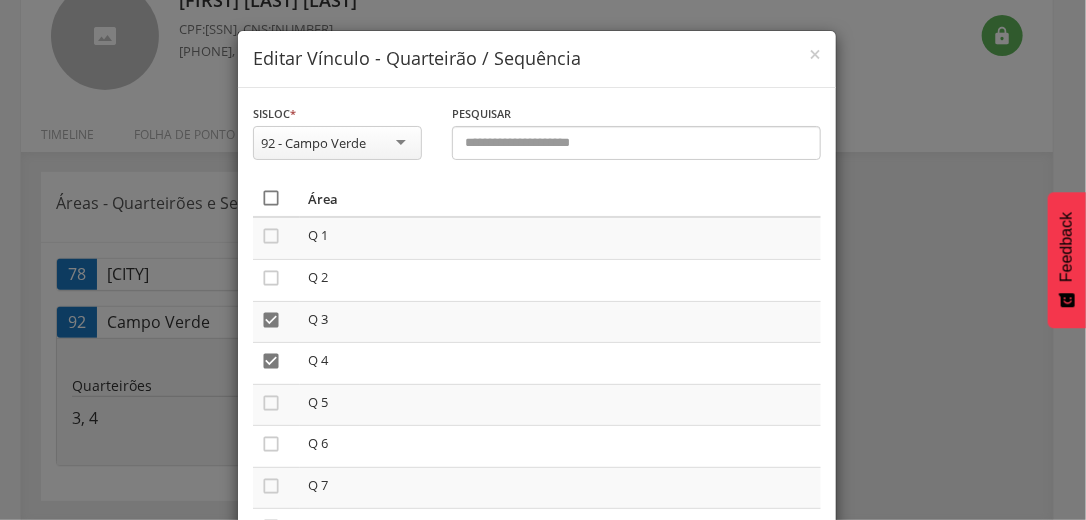 click on "" at bounding box center [271, 198] 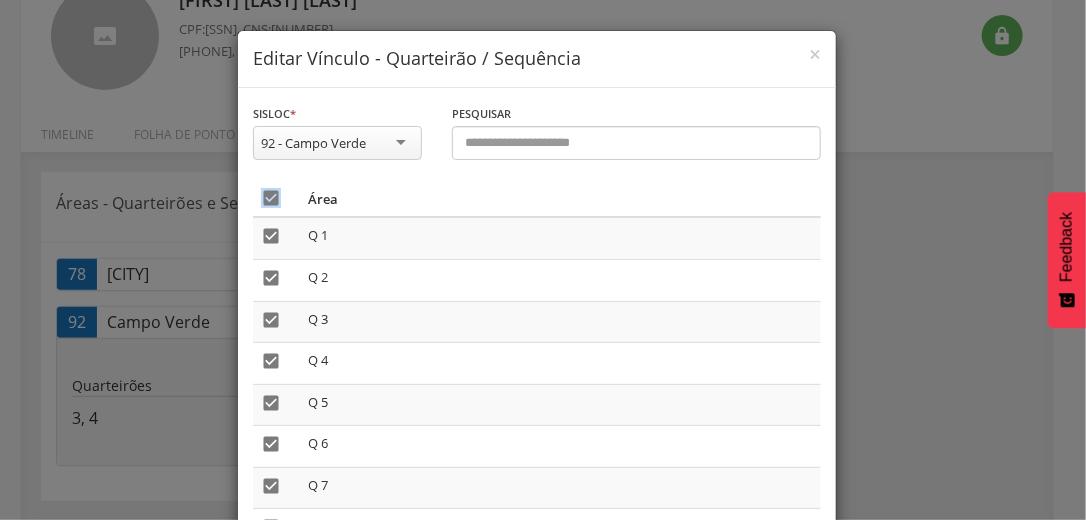 click on "" at bounding box center (271, 198) 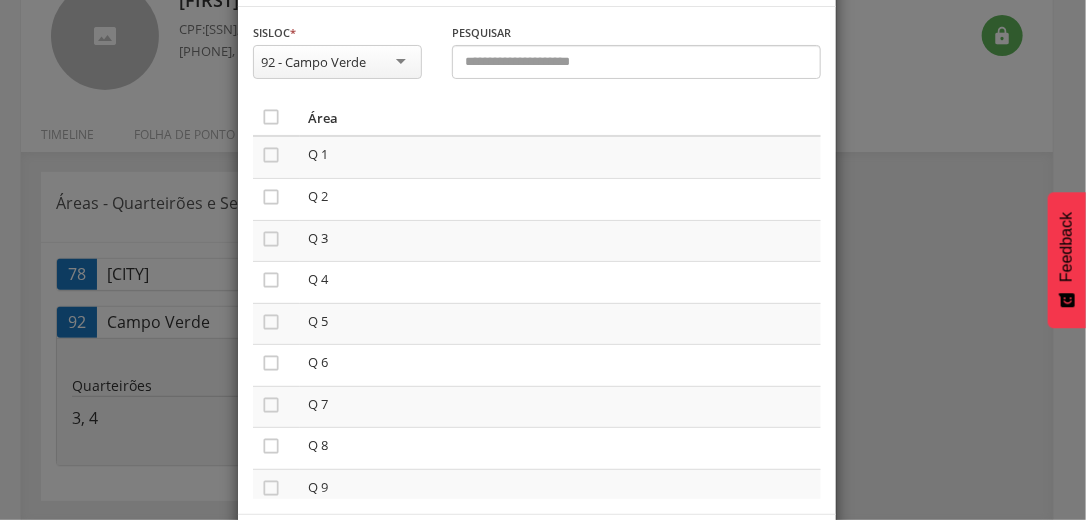 scroll, scrollTop: 169, scrollLeft: 0, axis: vertical 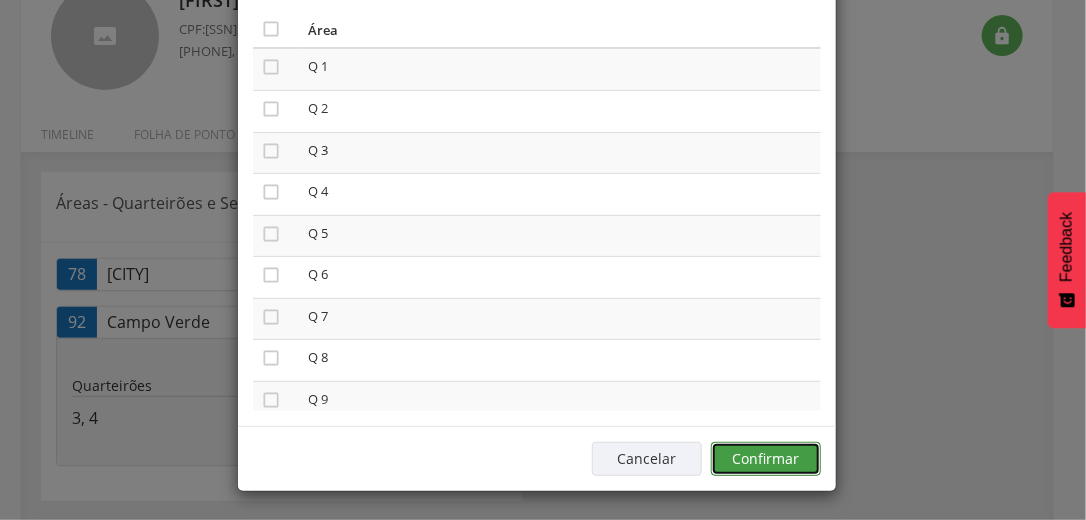 click on "Confirmar" at bounding box center [766, 459] 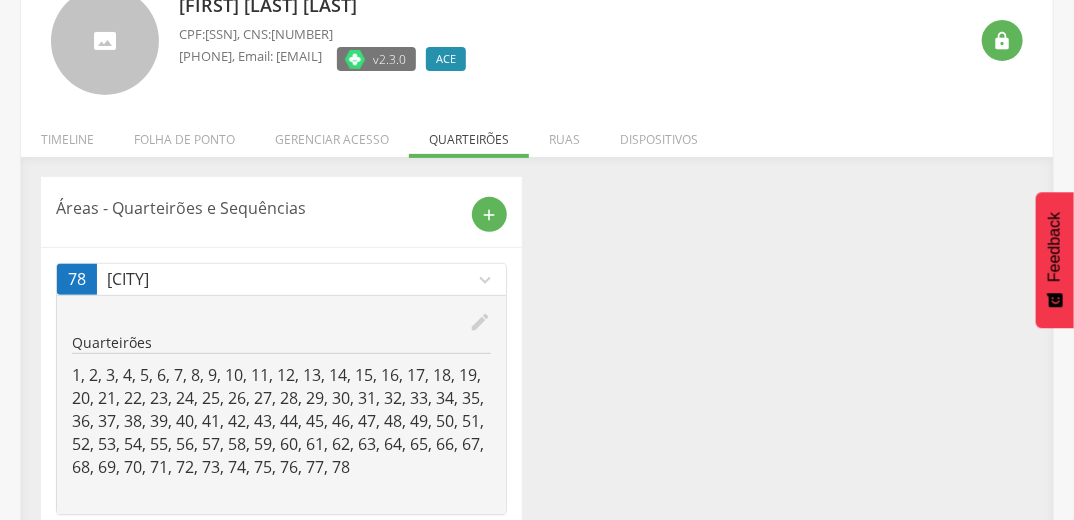 scroll, scrollTop: 160, scrollLeft: 0, axis: vertical 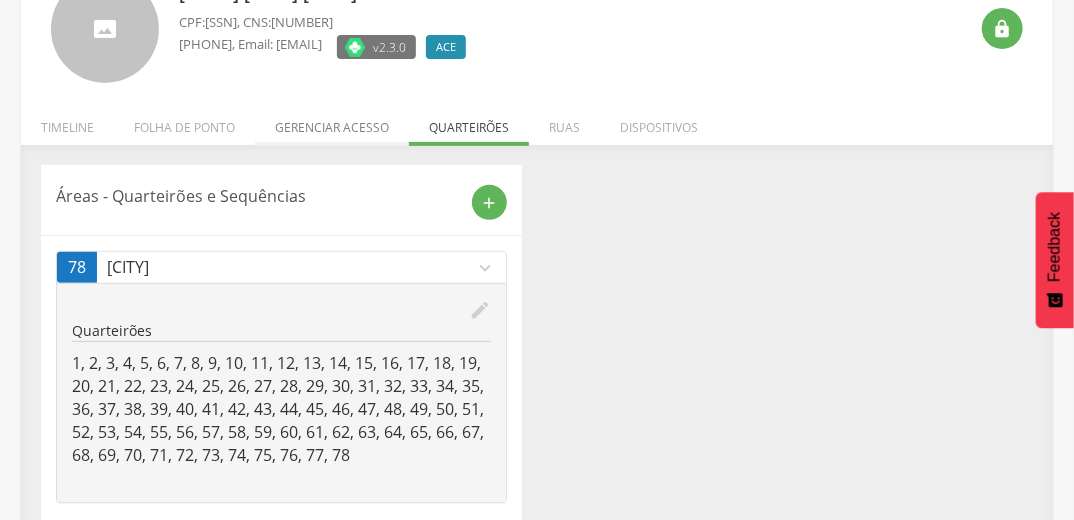 click on "Gerenciar acesso" at bounding box center [332, 122] 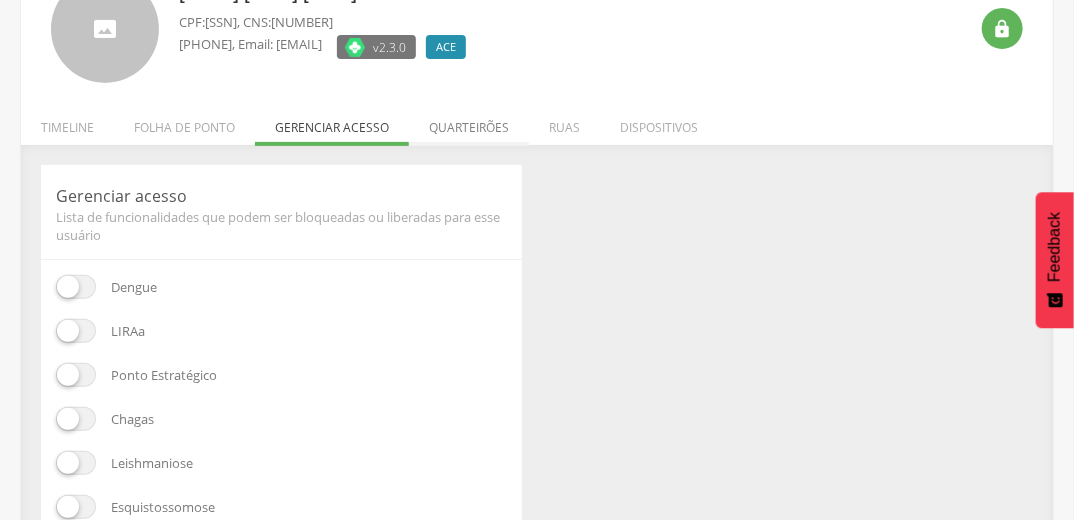 click on "Quarteirões" at bounding box center [469, 122] 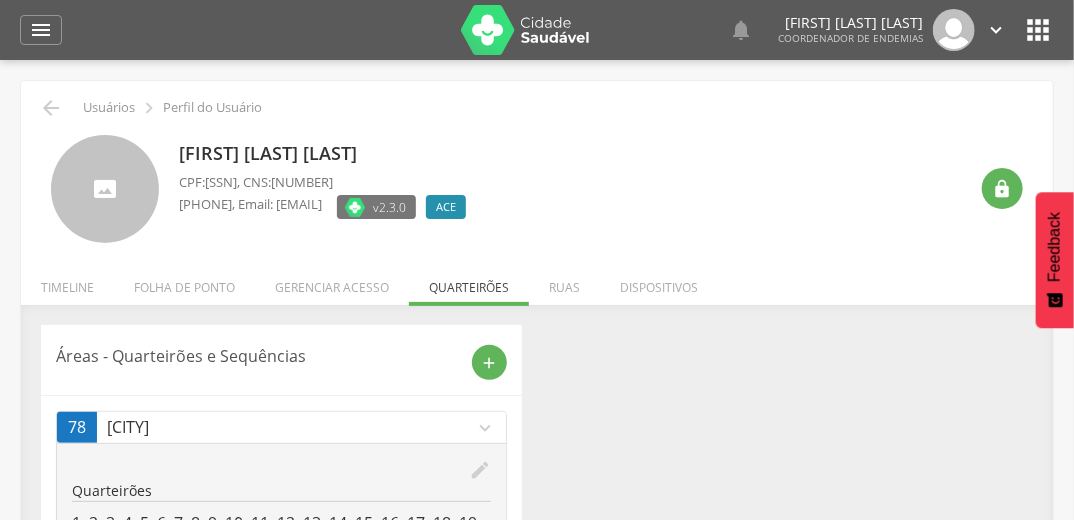 scroll, scrollTop: 0, scrollLeft: 0, axis: both 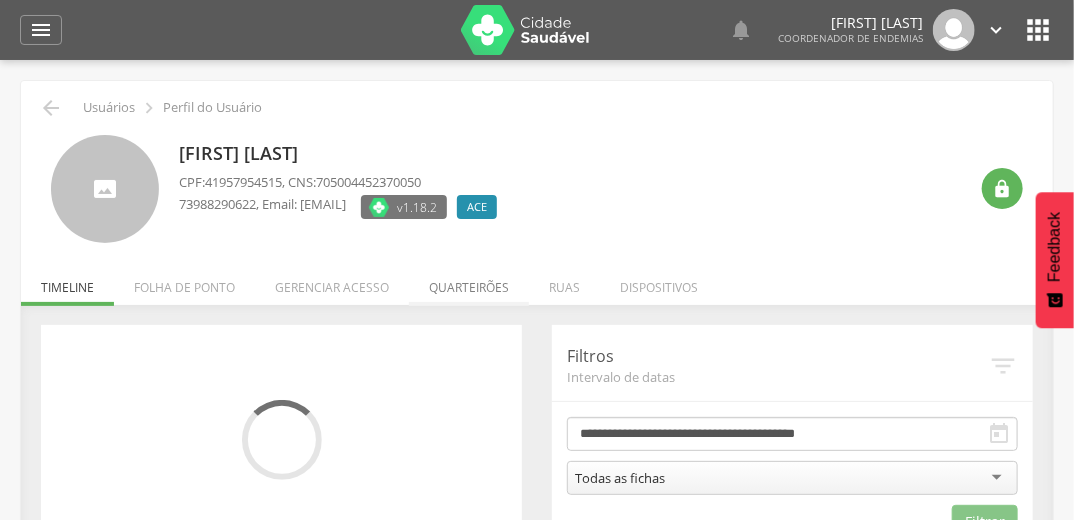 click on "Quarteirões" at bounding box center (469, 282) 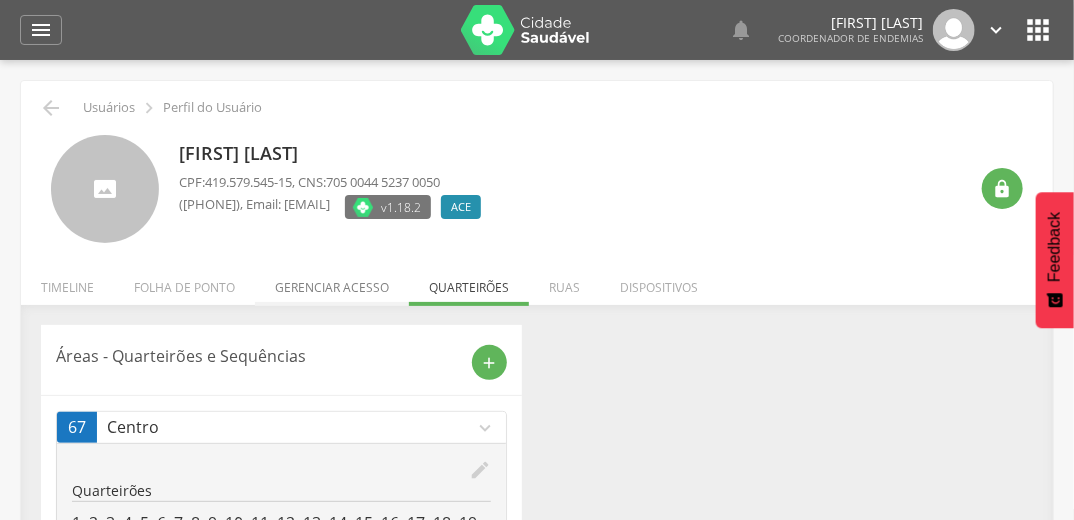 click on "Gerenciar acesso" at bounding box center [332, 282] 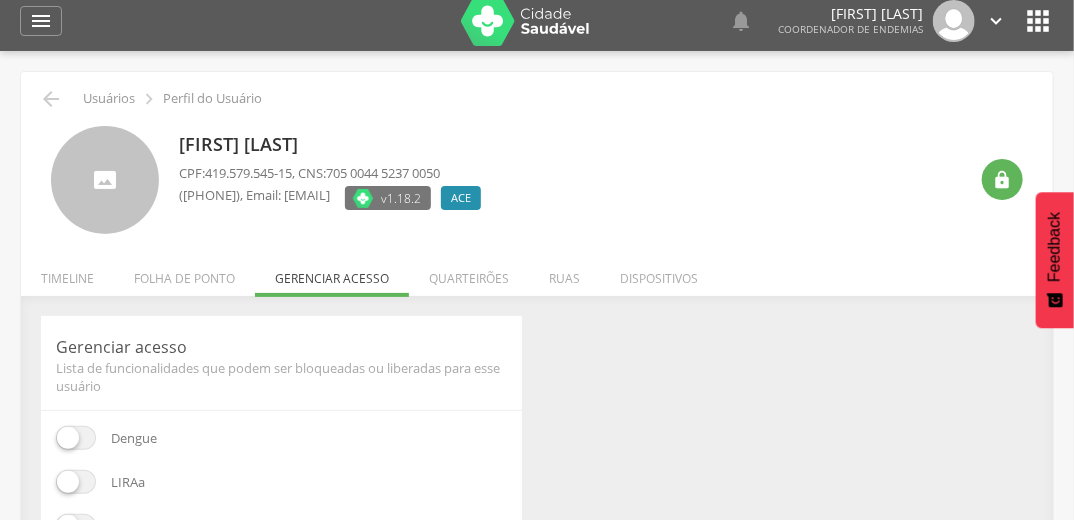 scroll, scrollTop: 0, scrollLeft: 0, axis: both 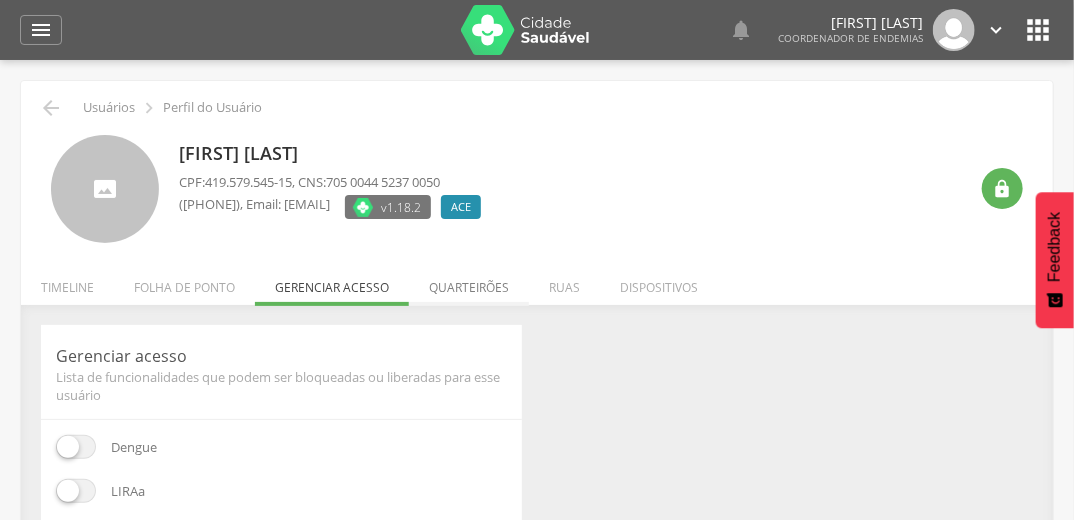 click on "Quarteirões" at bounding box center (469, 282) 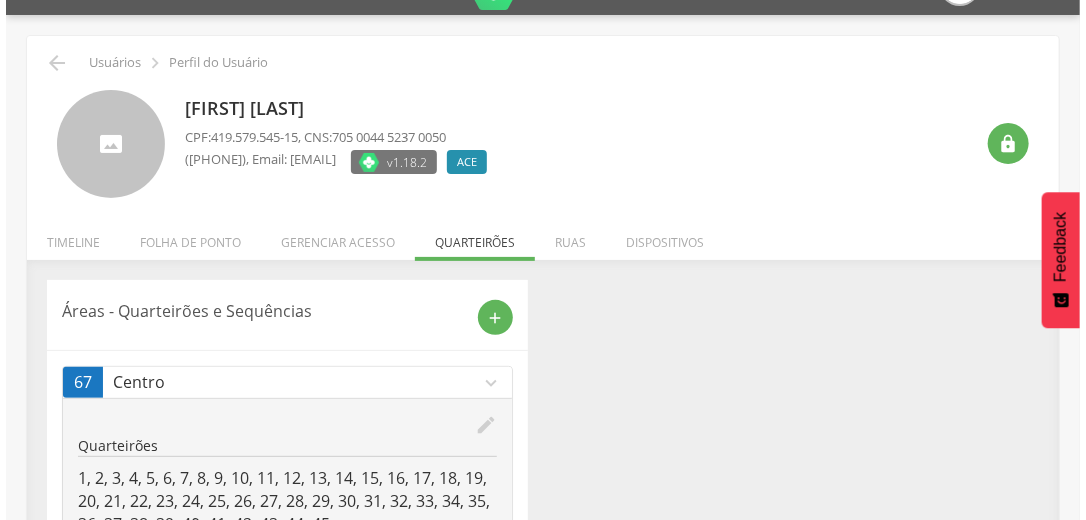 scroll, scrollTop: 80, scrollLeft: 0, axis: vertical 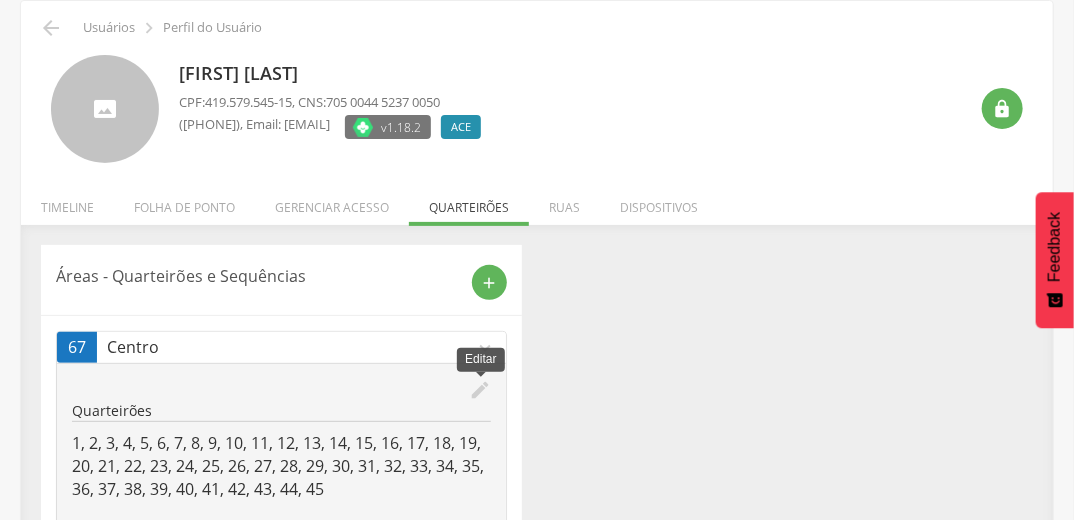 click on "edit" at bounding box center (480, 390) 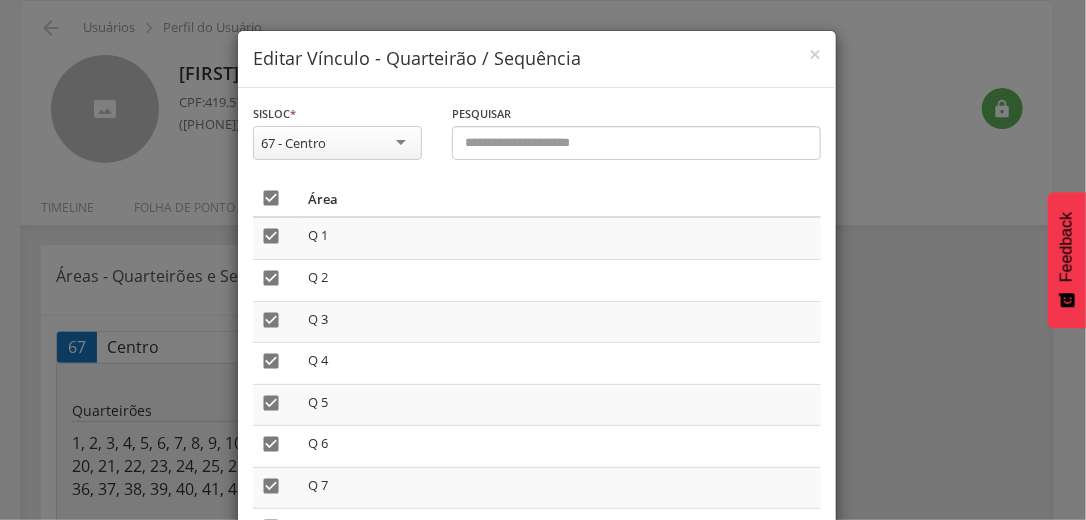 click on "" at bounding box center [271, 198] 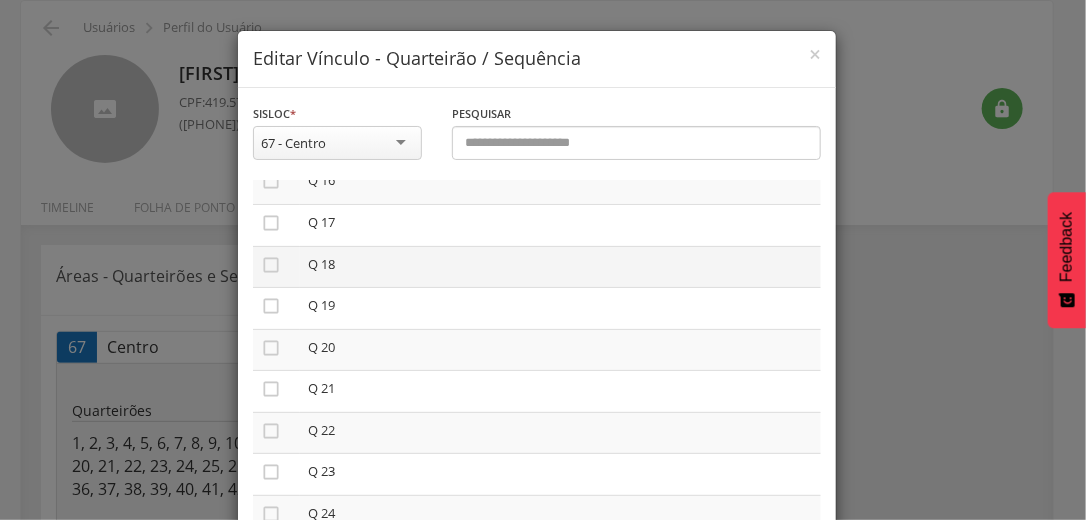 scroll, scrollTop: 800, scrollLeft: 0, axis: vertical 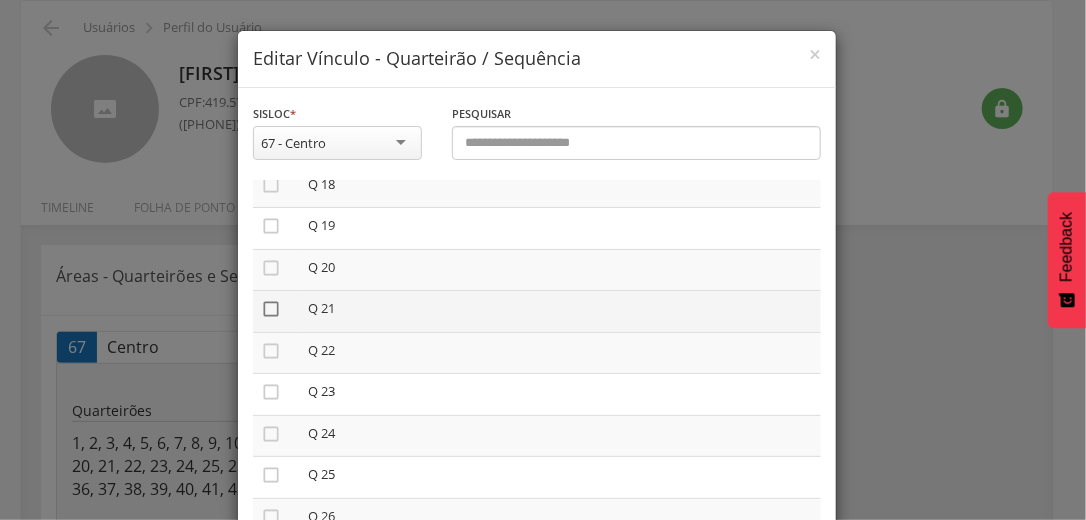 click on "" at bounding box center (271, 309) 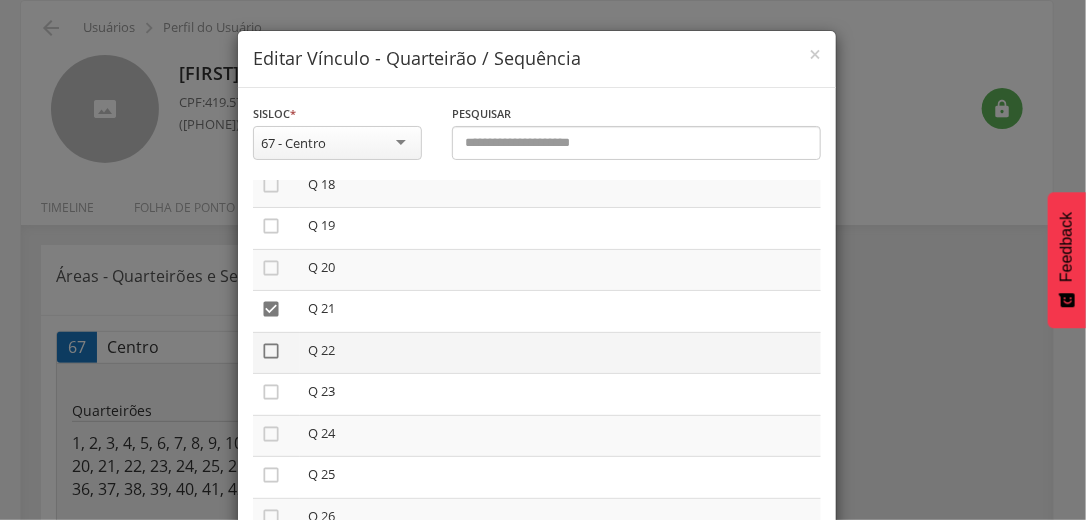 click on "" at bounding box center (271, 351) 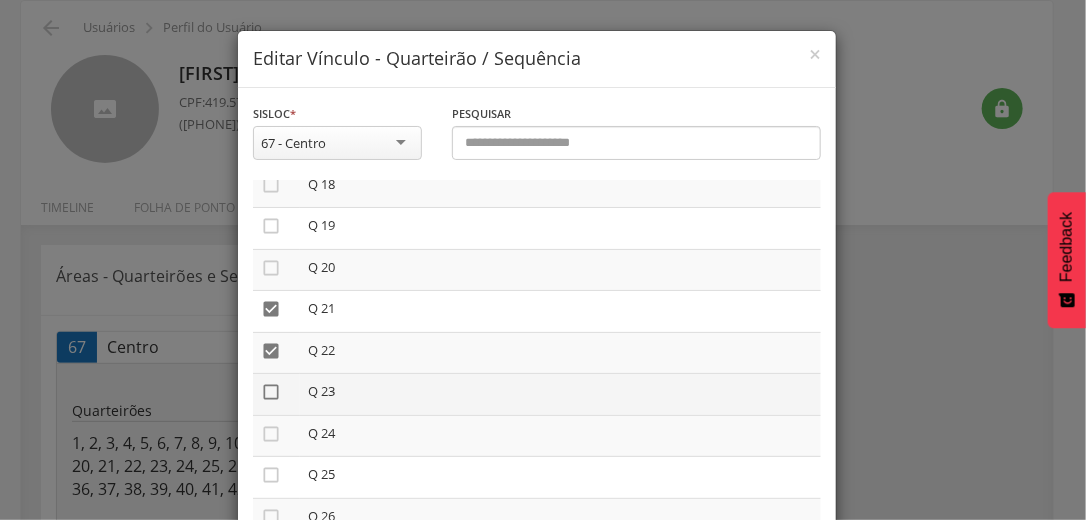 click on "" at bounding box center [271, 392] 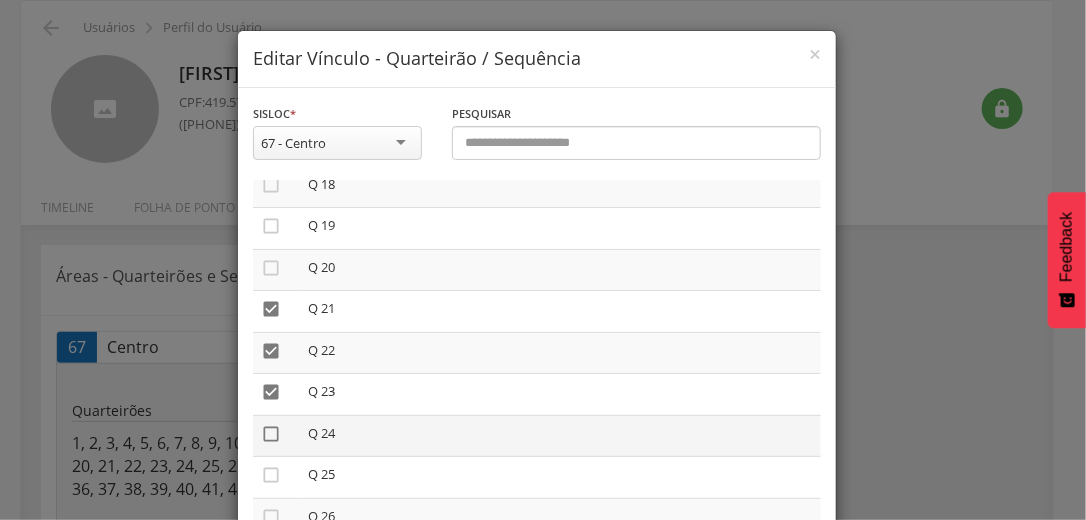 click on "" at bounding box center [271, 434] 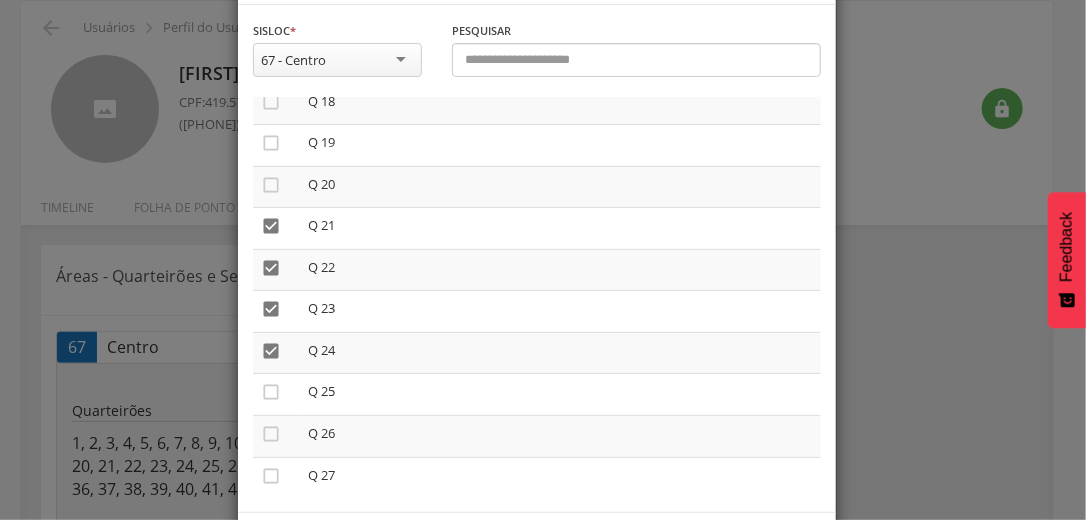 scroll, scrollTop: 169, scrollLeft: 0, axis: vertical 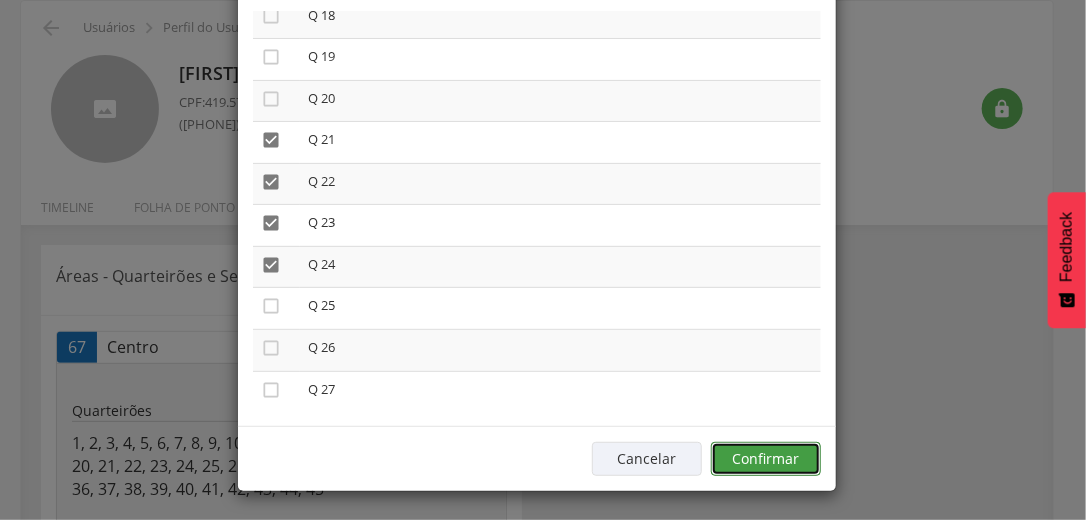 click on "Confirmar" at bounding box center (766, 459) 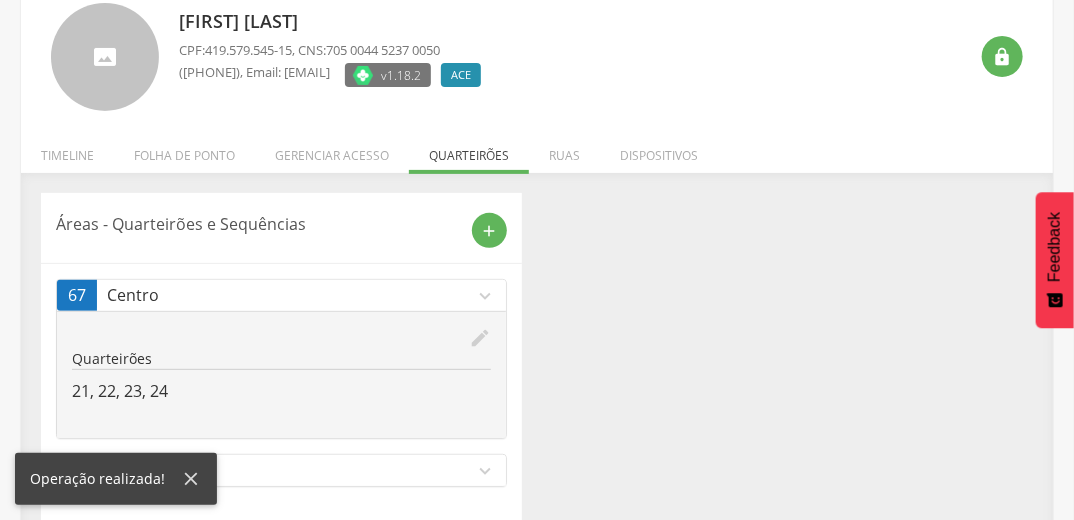 scroll, scrollTop: 153, scrollLeft: 0, axis: vertical 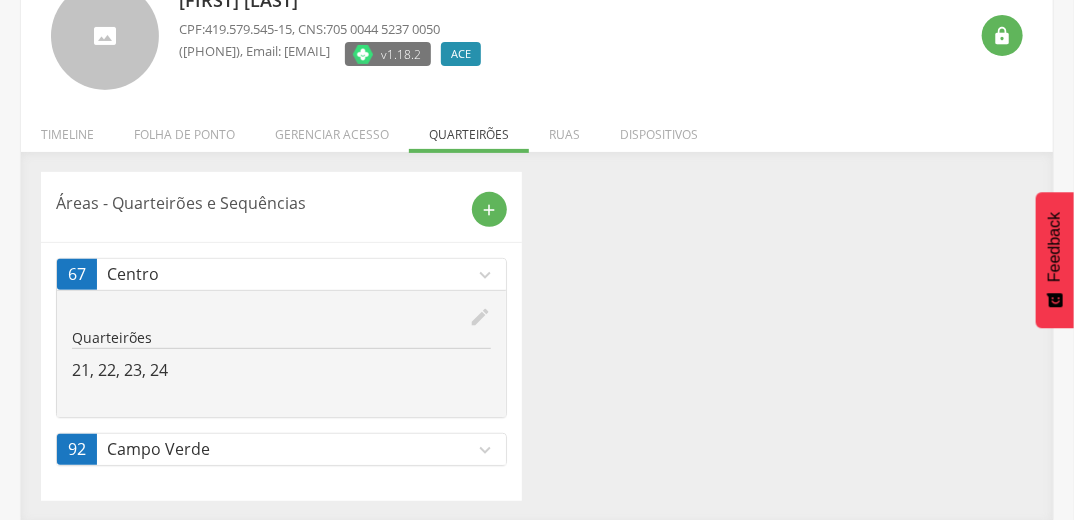 click on "expand_more" at bounding box center [485, 450] 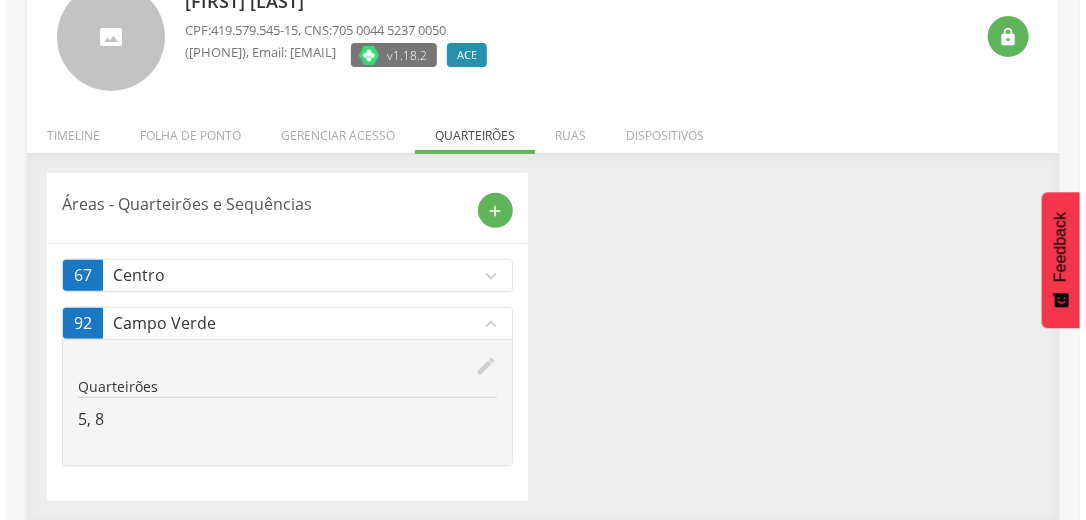 scroll, scrollTop: 153, scrollLeft: 0, axis: vertical 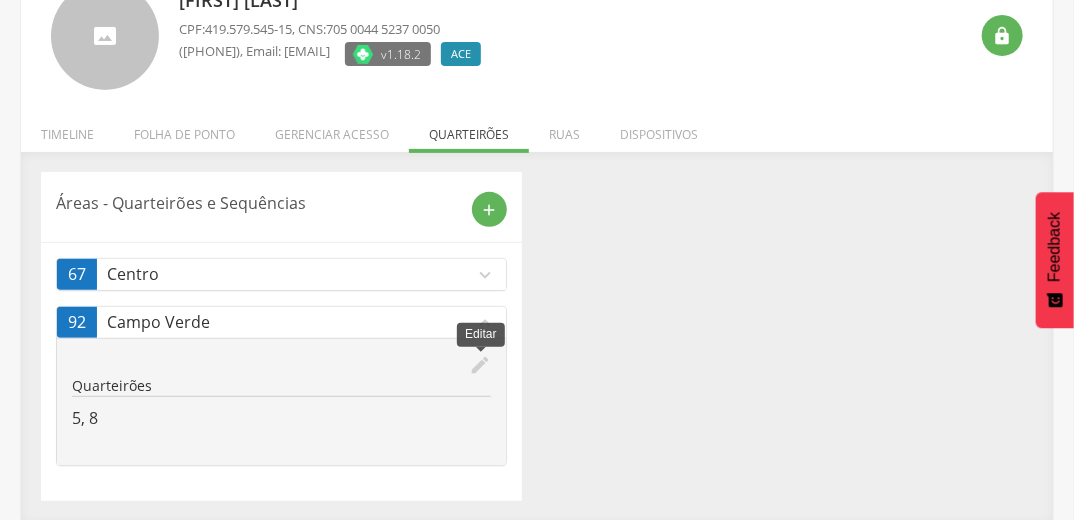 click on "edit" at bounding box center (480, 365) 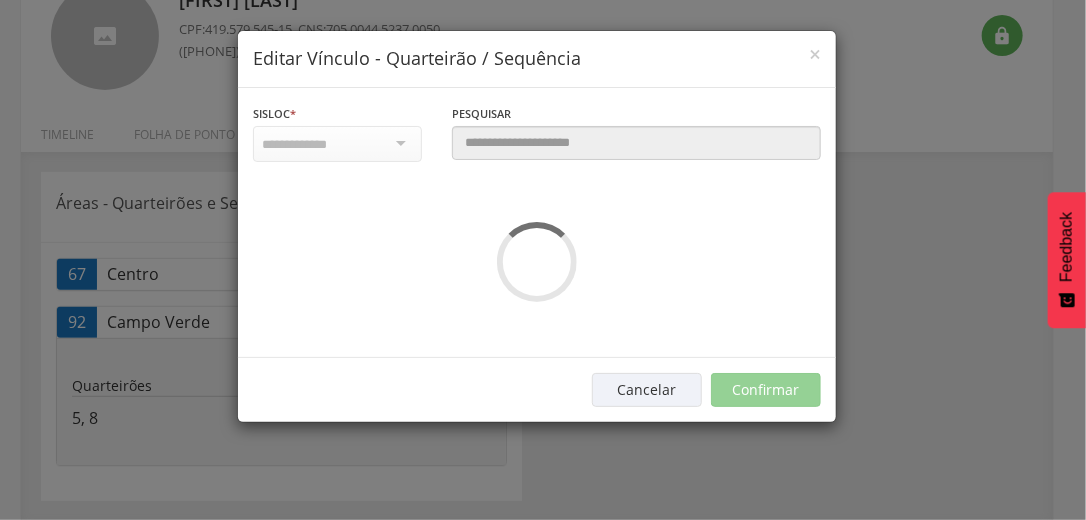 scroll, scrollTop: 0, scrollLeft: 0, axis: both 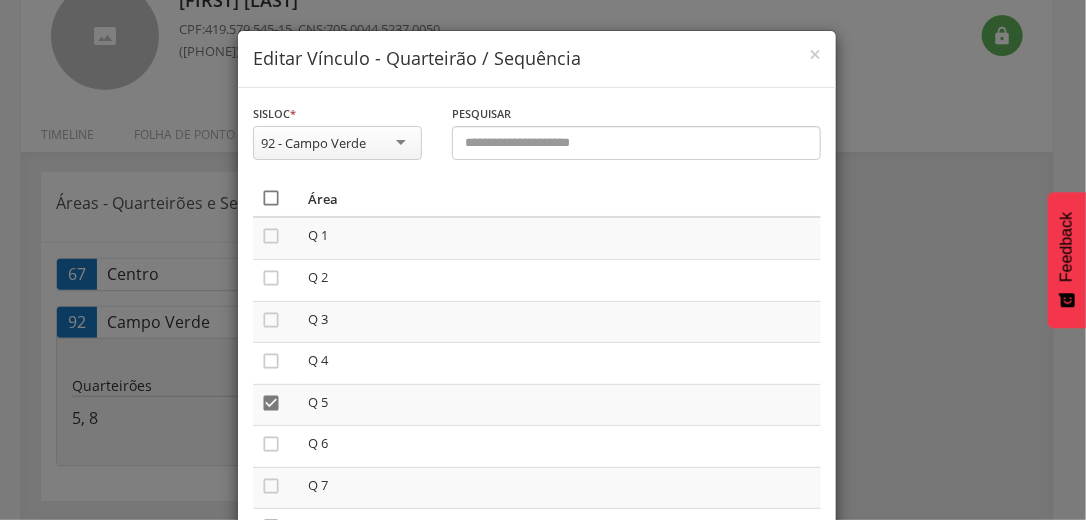 click on "" at bounding box center [271, 198] 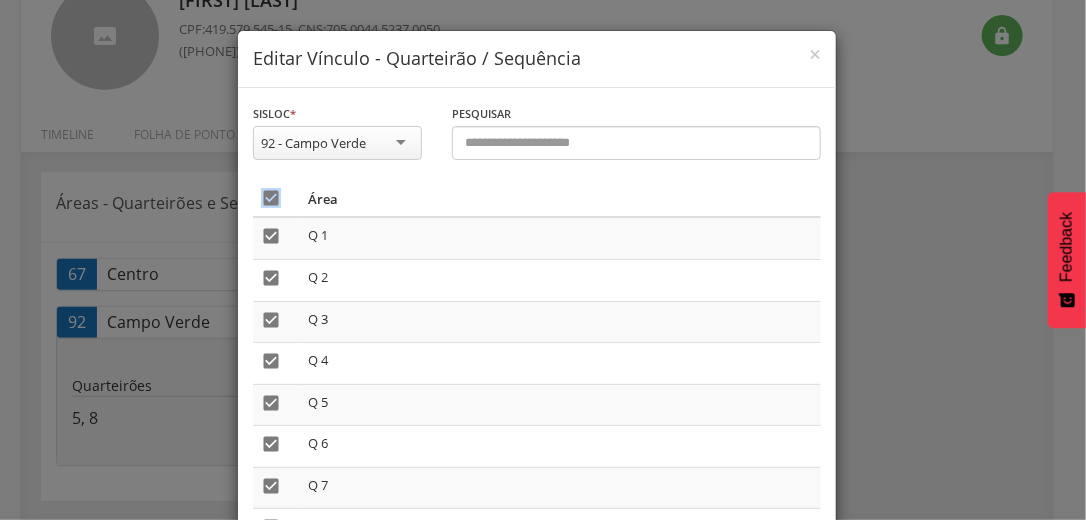click on "" at bounding box center (271, 198) 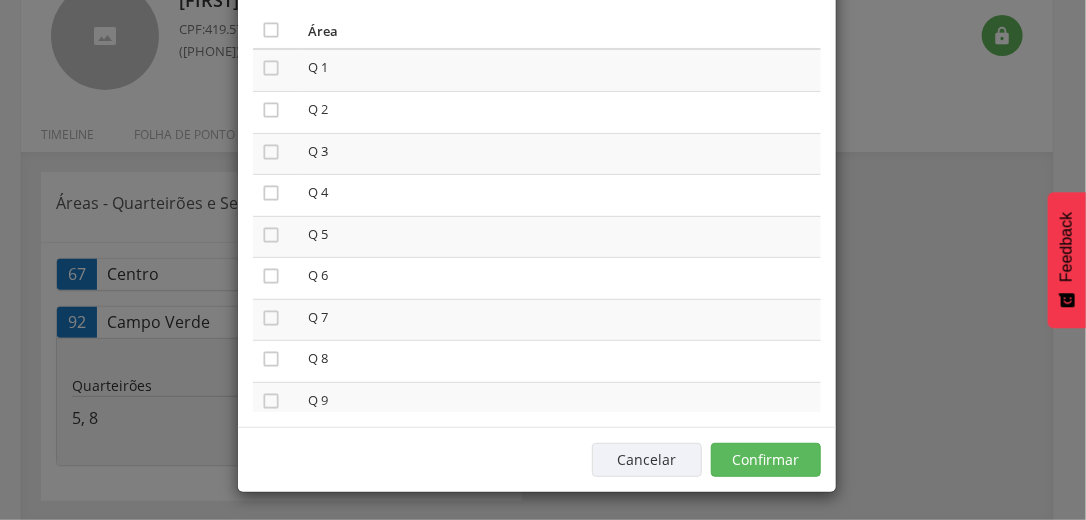 scroll, scrollTop: 169, scrollLeft: 0, axis: vertical 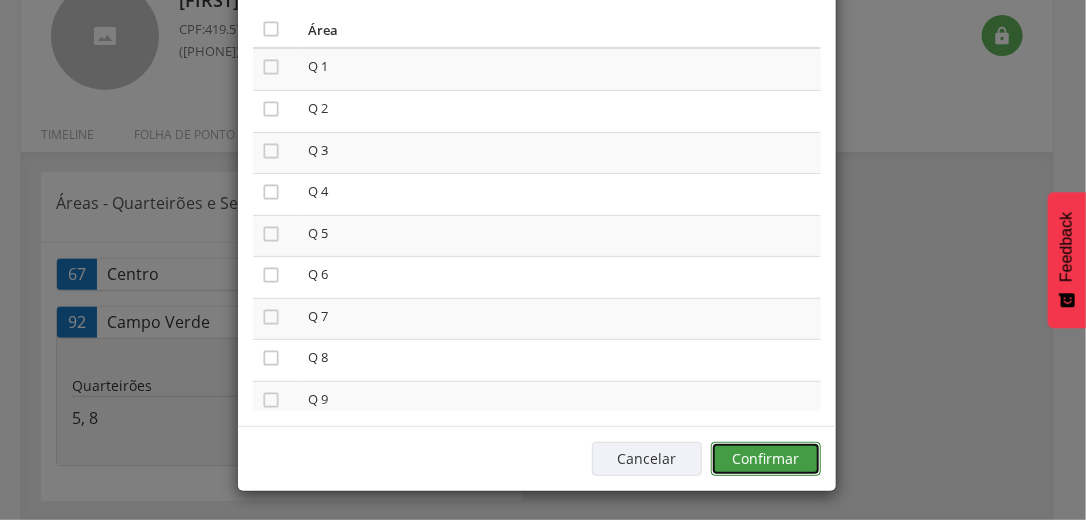 click on "Confirmar" at bounding box center (766, 459) 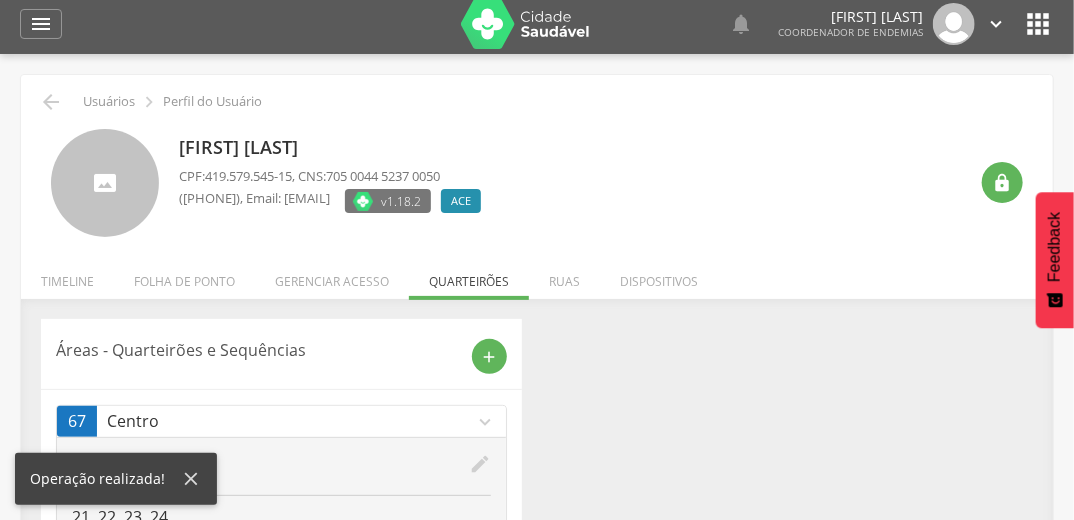 scroll, scrollTop: 0, scrollLeft: 0, axis: both 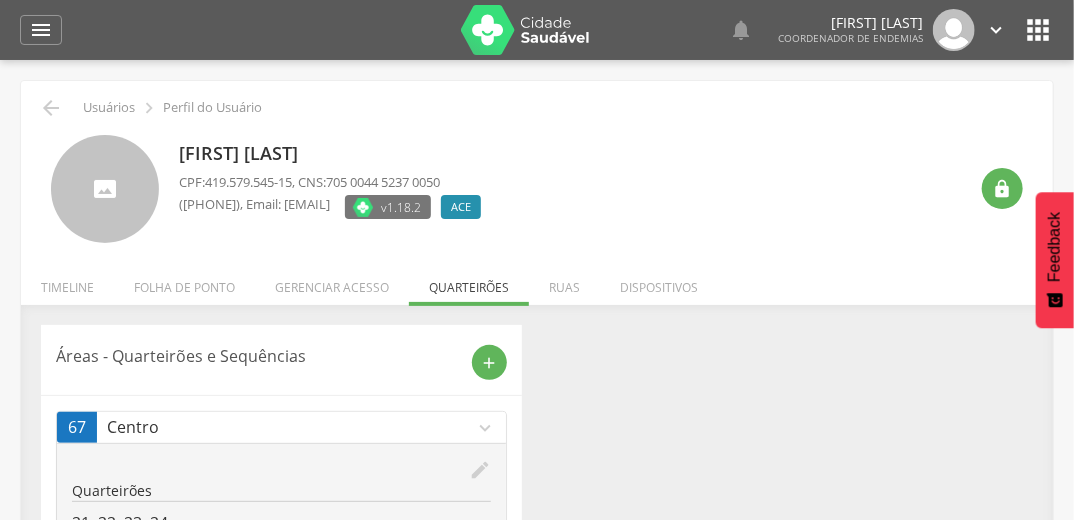 click on "[FIRST] [LAST]
CPF:  [CPF] , CNS:  [CNS]
(73) [PHONE] , Email: [EMAIL]
v1.18.2
ACE
Desativado
" at bounding box center [537, 182] 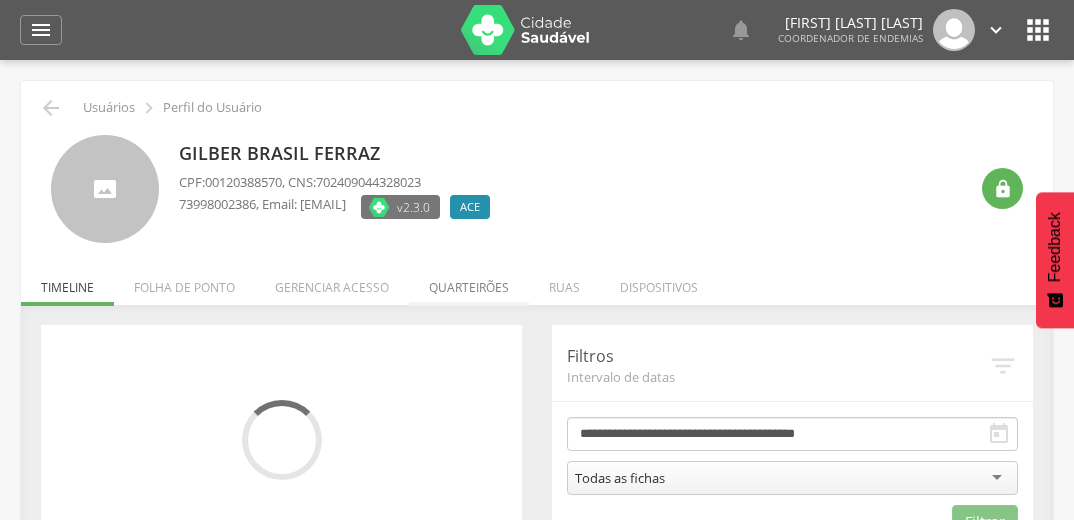 scroll, scrollTop: 0, scrollLeft: 0, axis: both 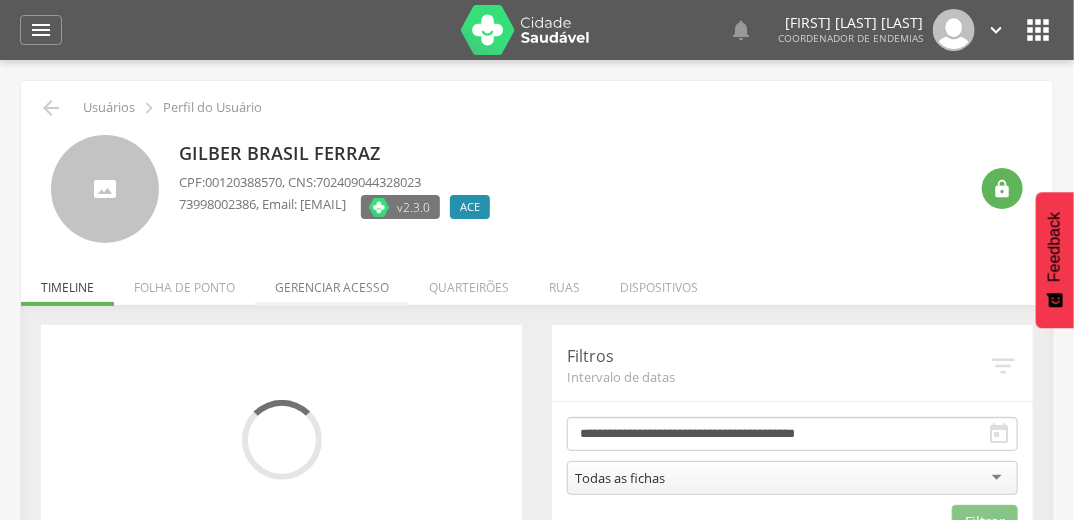click on "Gerenciar acesso" at bounding box center [332, 282] 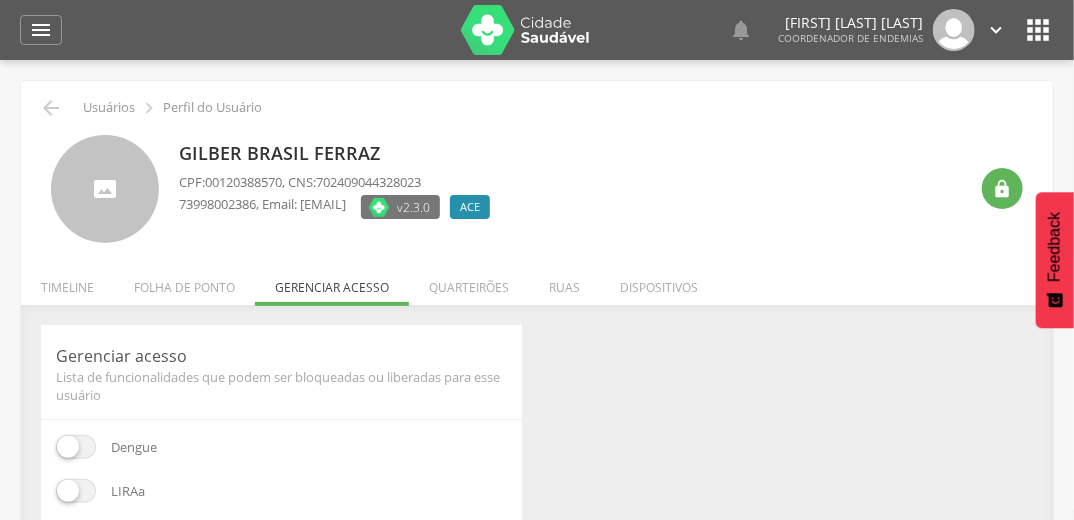 scroll, scrollTop: 240, scrollLeft: 0, axis: vertical 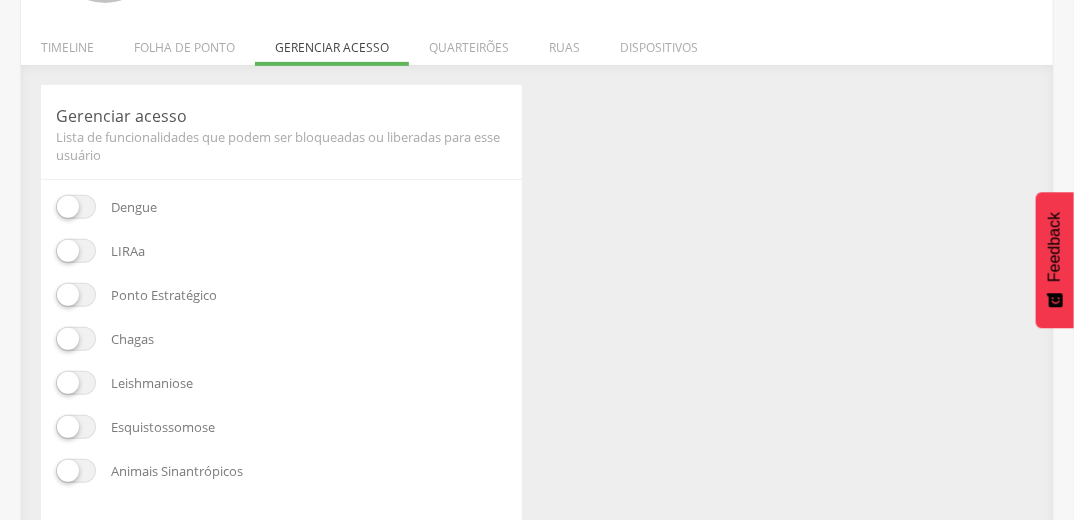 click at bounding box center (76, 295) 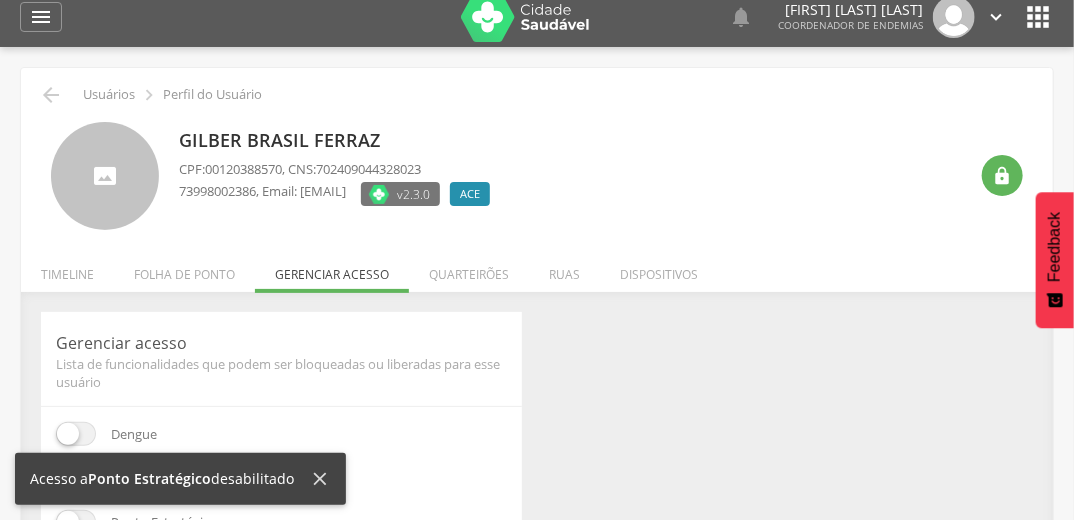 scroll, scrollTop: 0, scrollLeft: 0, axis: both 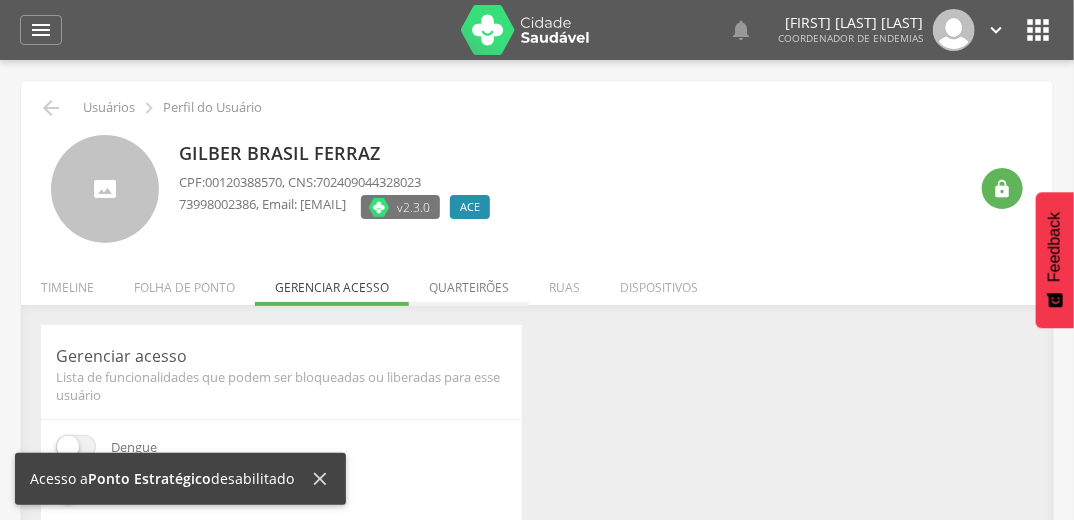 click on "Quarteirões" at bounding box center [469, 282] 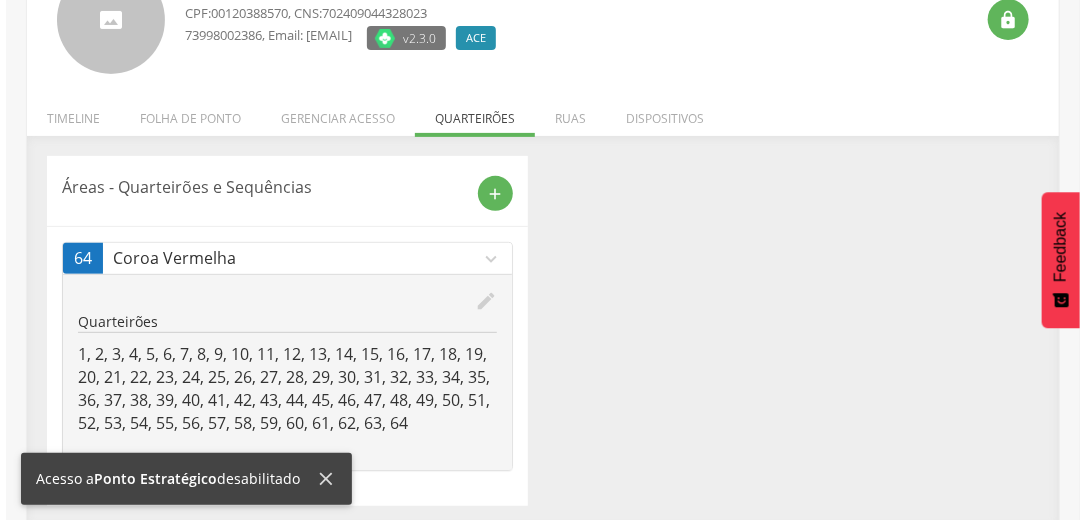 scroll, scrollTop: 174, scrollLeft: 0, axis: vertical 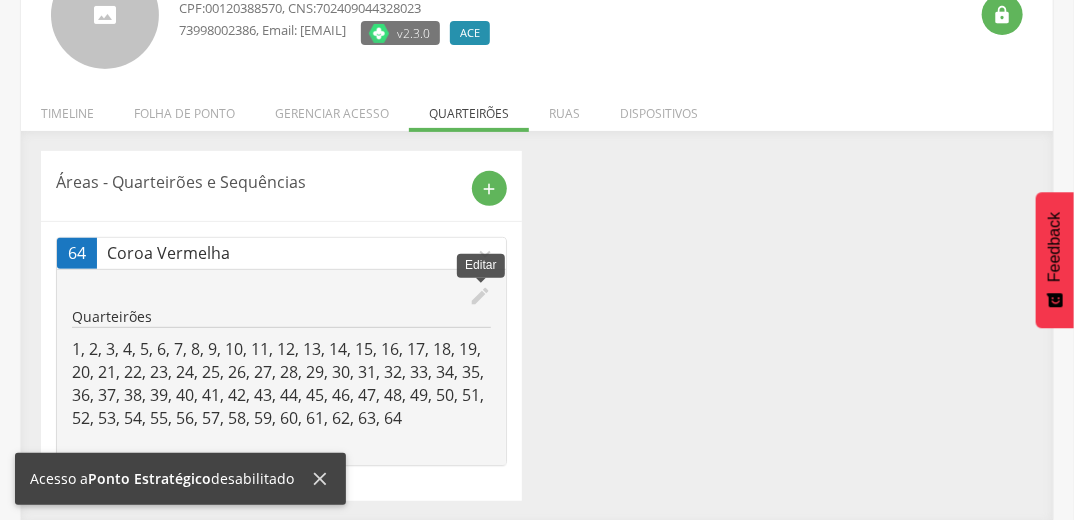 click on "edit" at bounding box center [480, 296] 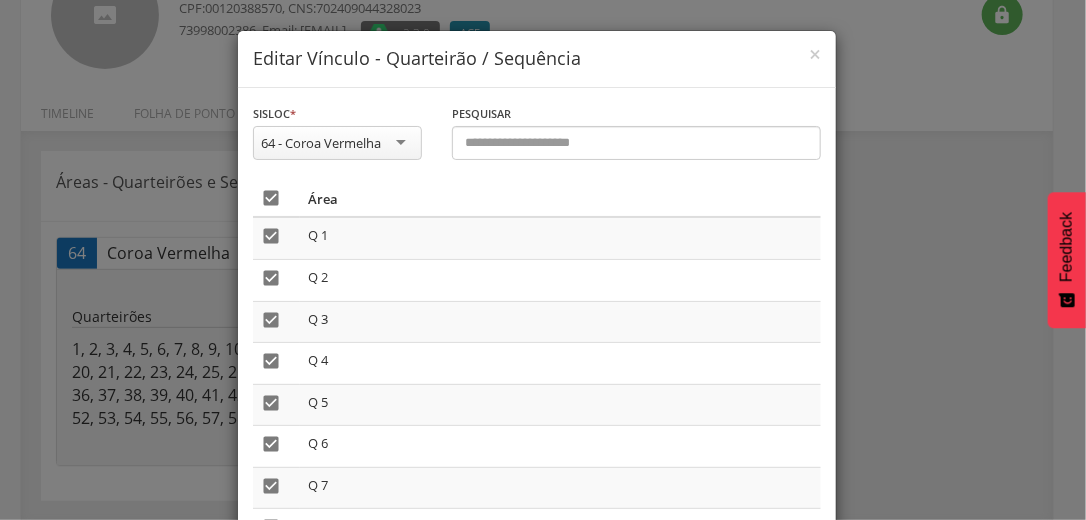 click on "" at bounding box center (271, 198) 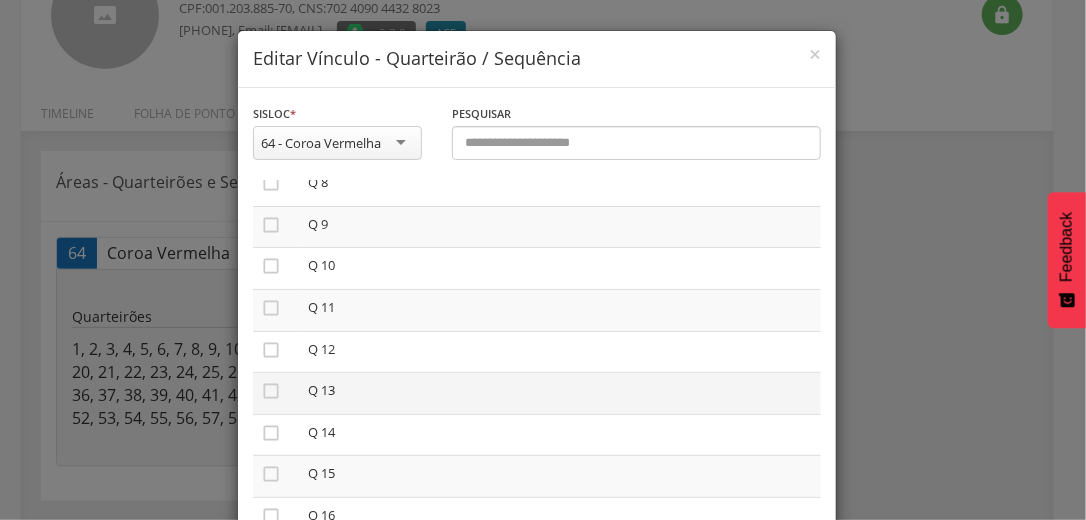 scroll, scrollTop: 560, scrollLeft: 0, axis: vertical 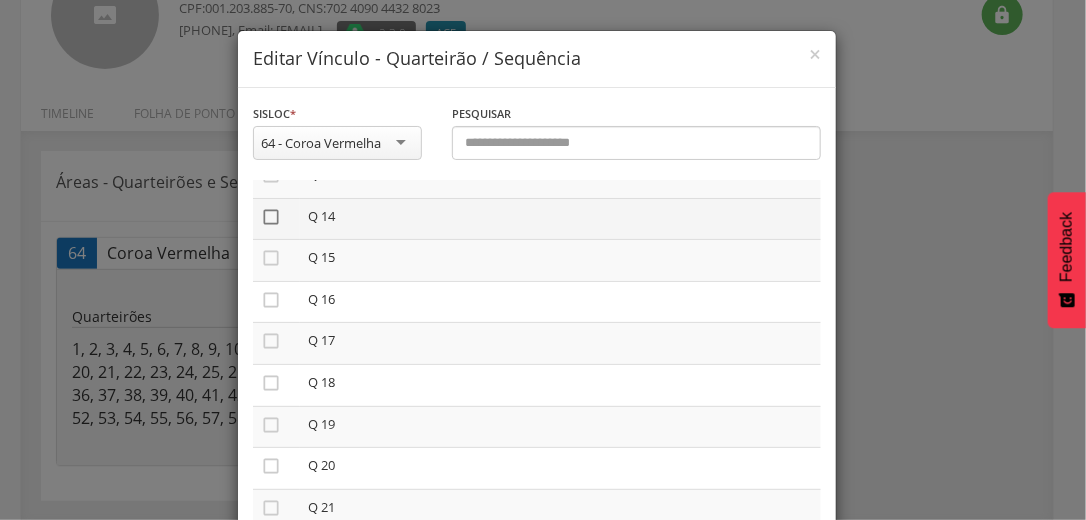 click on "" at bounding box center [271, 217] 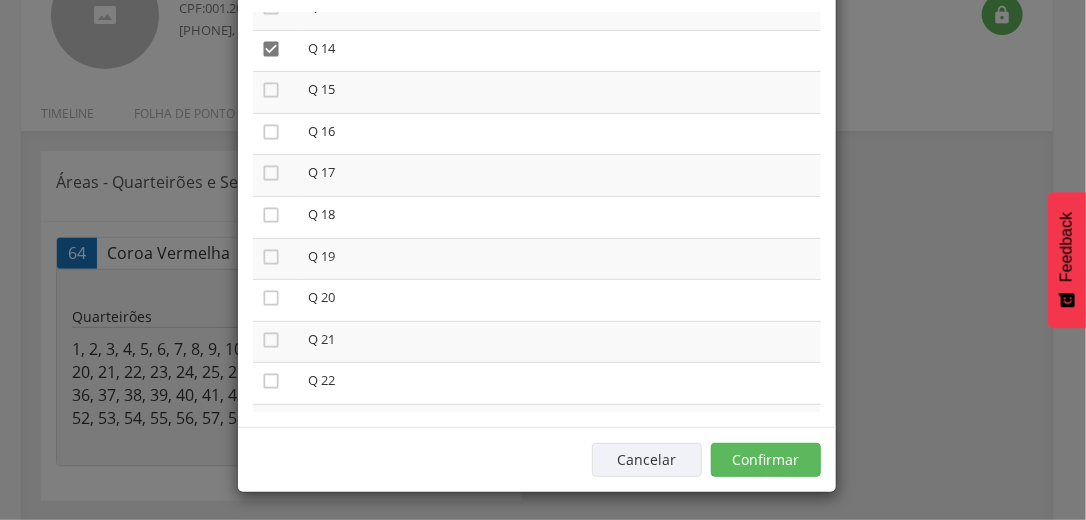 scroll, scrollTop: 169, scrollLeft: 0, axis: vertical 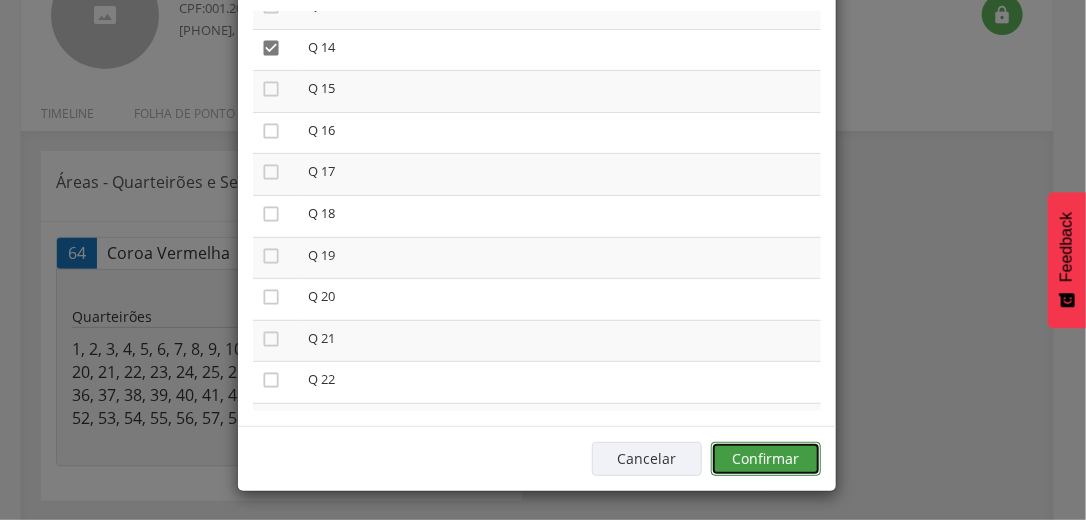 click on "Confirmar" at bounding box center (766, 459) 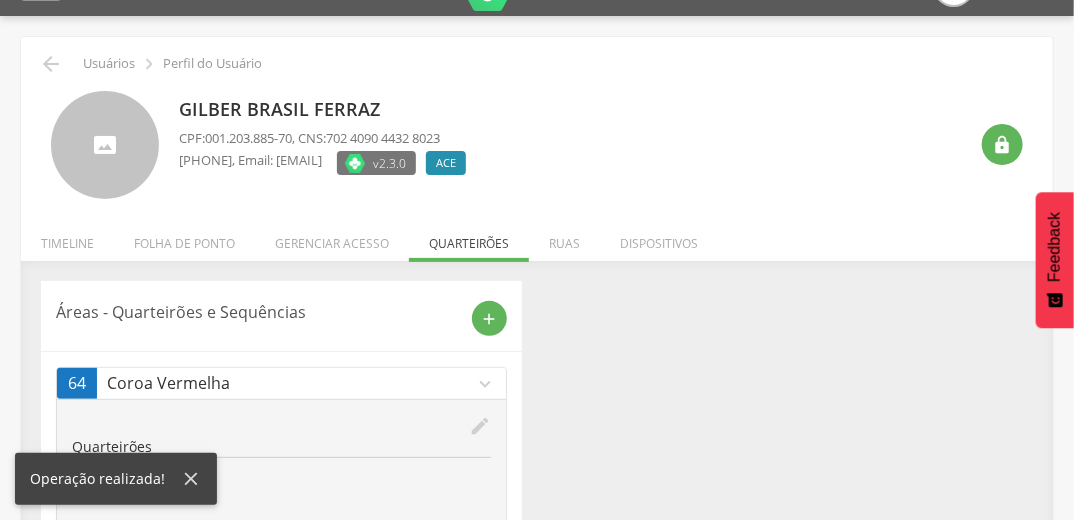 scroll, scrollTop: 0, scrollLeft: 0, axis: both 